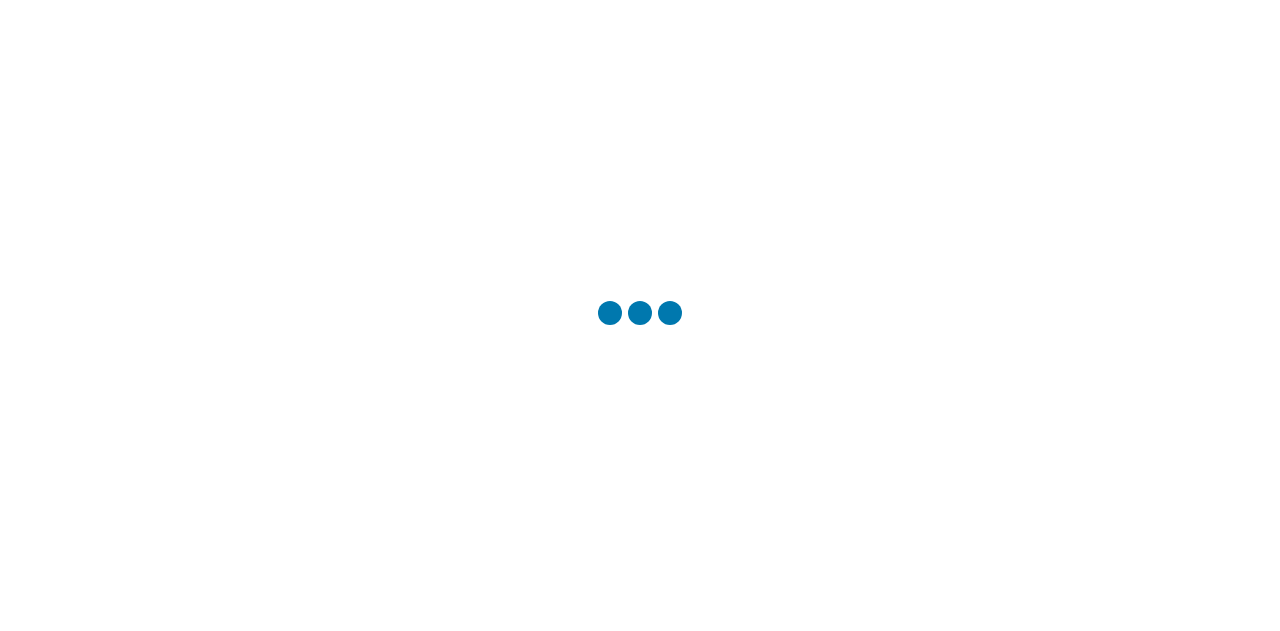 scroll, scrollTop: 0, scrollLeft: 0, axis: both 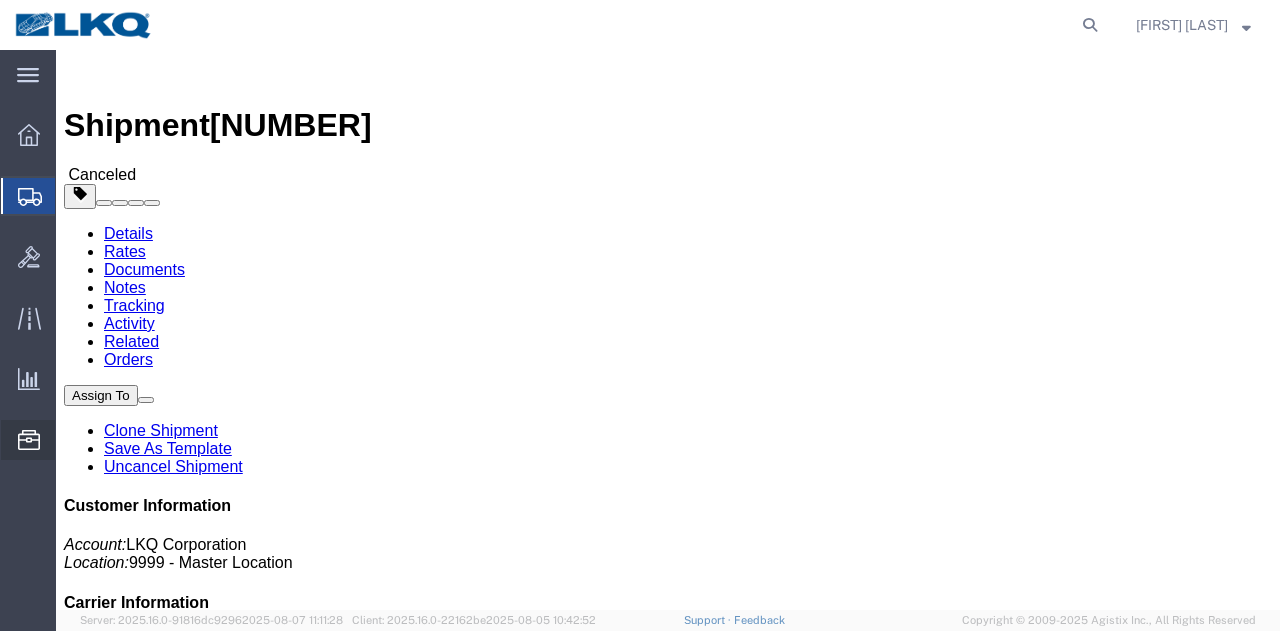 click on "Location Appointment" 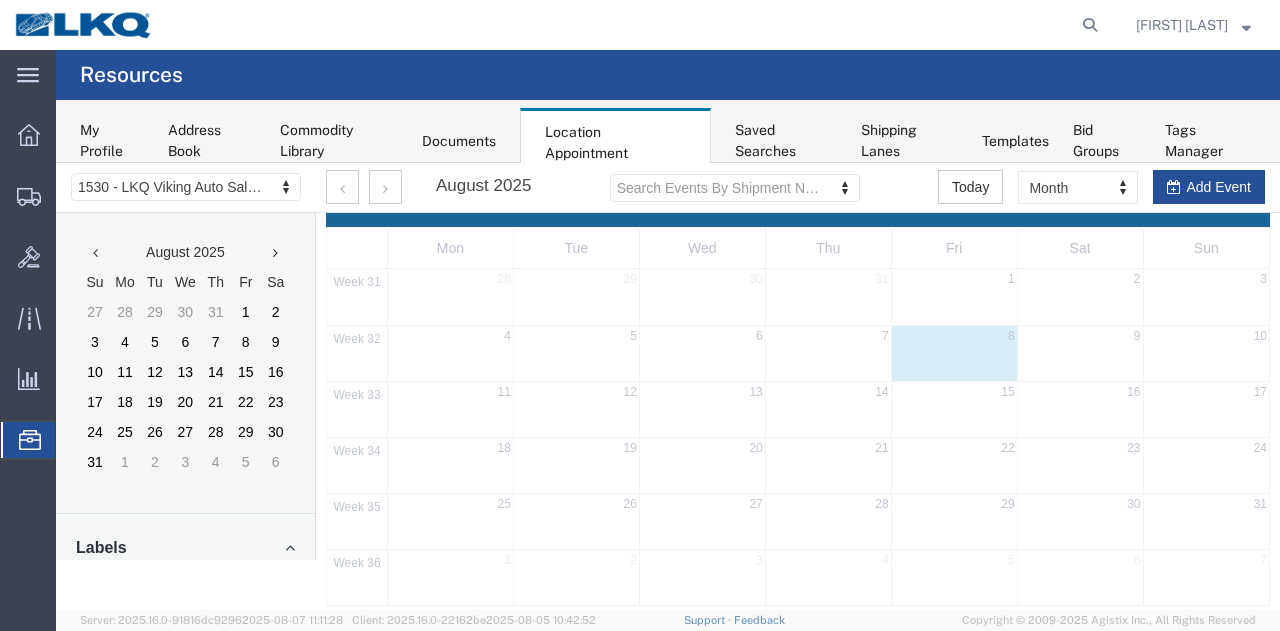 scroll, scrollTop: 48, scrollLeft: 0, axis: vertical 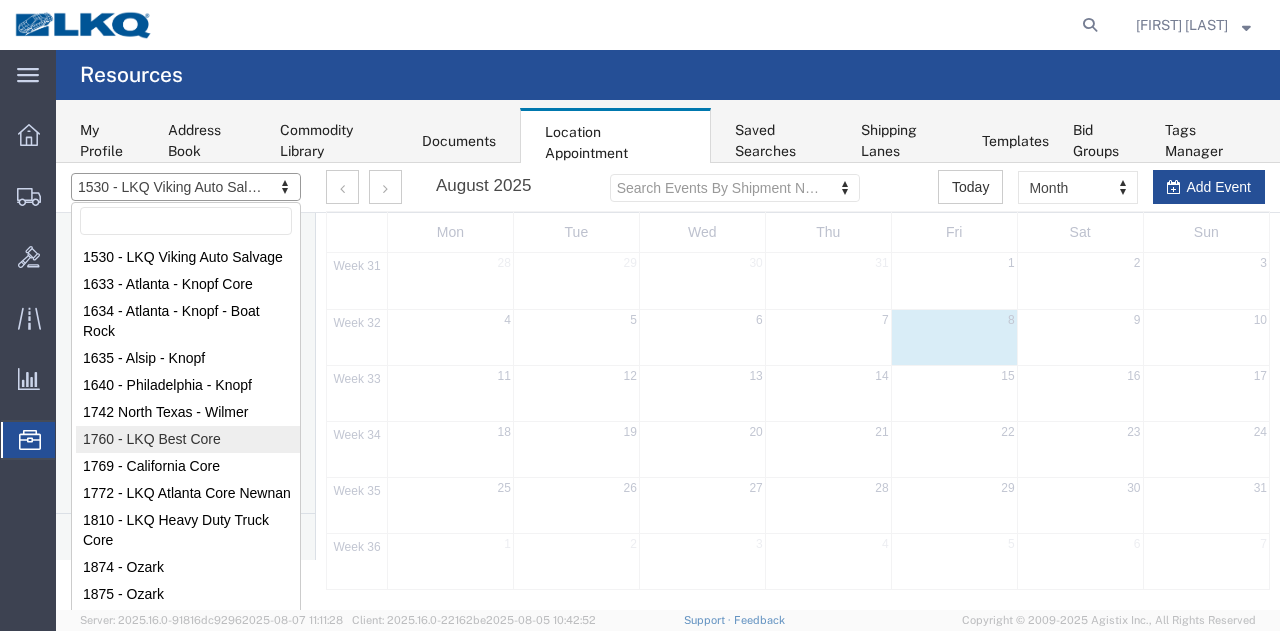 select on "27634" 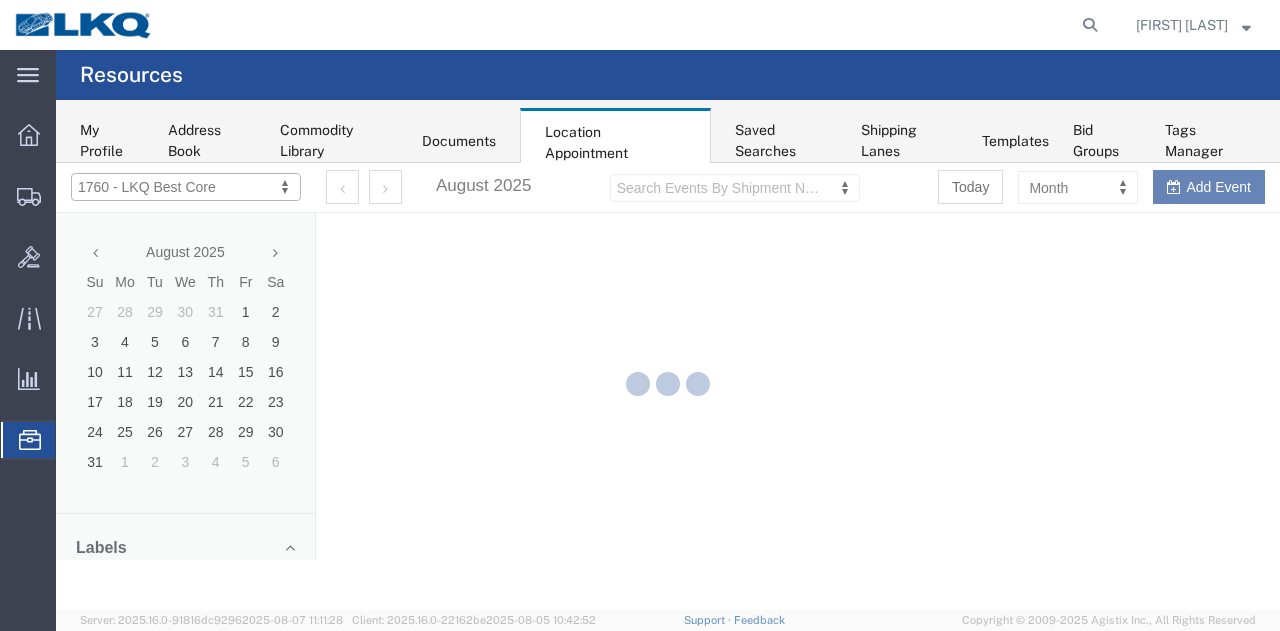 scroll, scrollTop: 0, scrollLeft: 0, axis: both 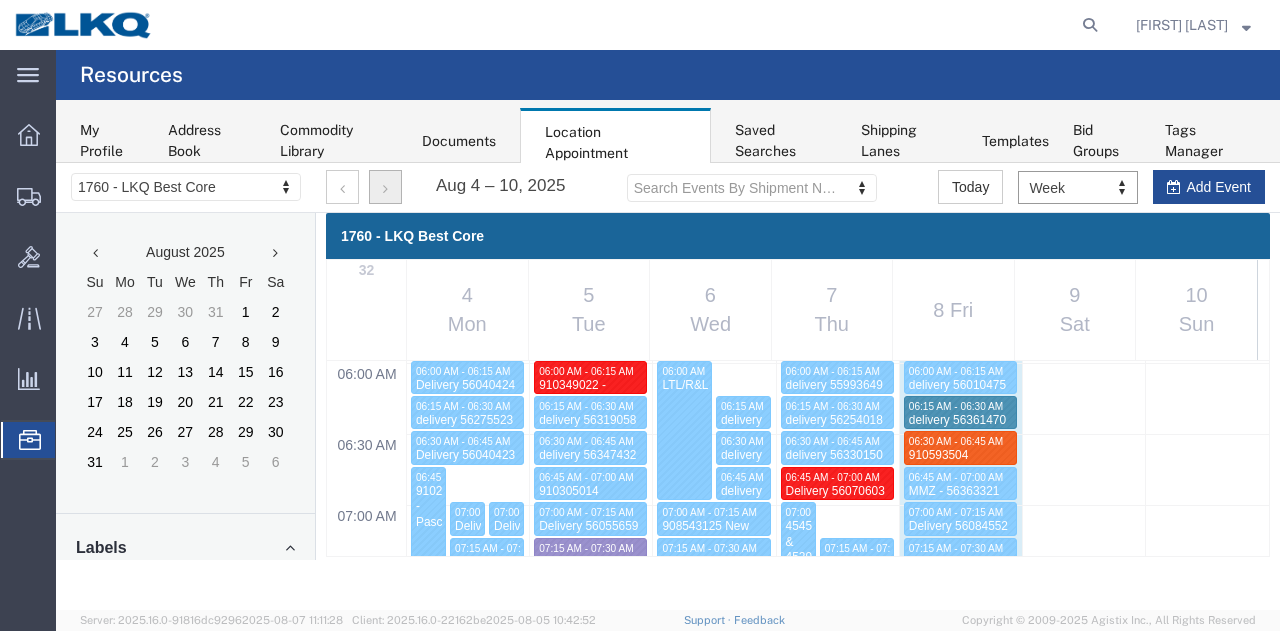 click at bounding box center [385, 189] 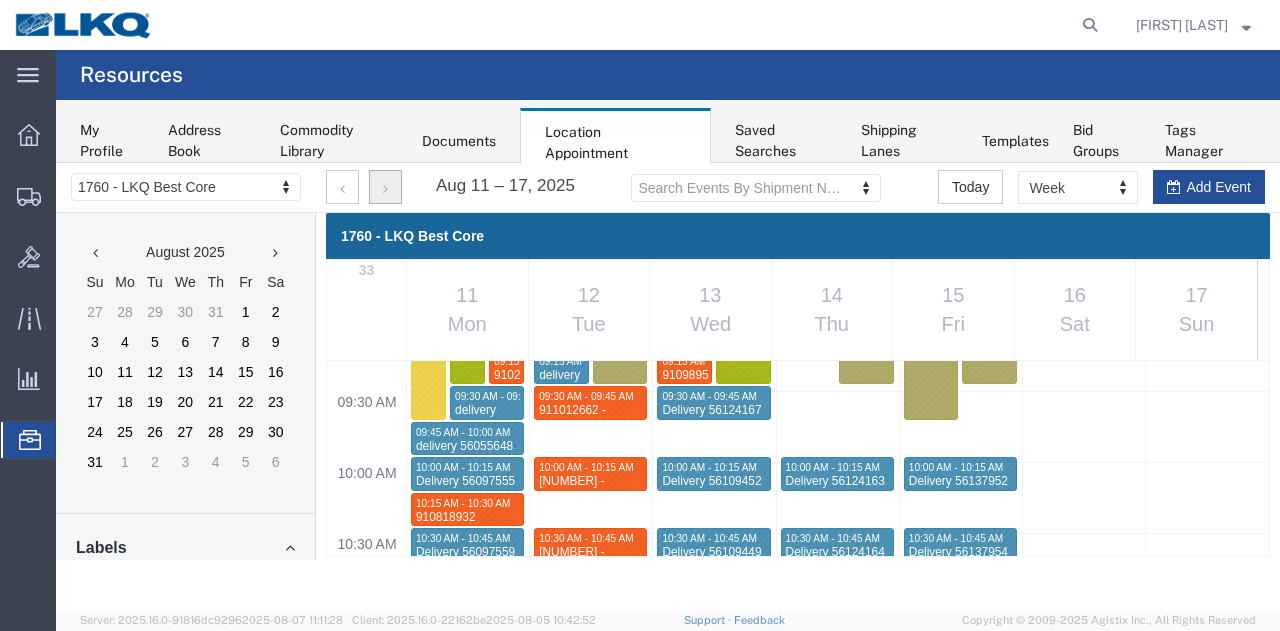 scroll, scrollTop: 1349, scrollLeft: 0, axis: vertical 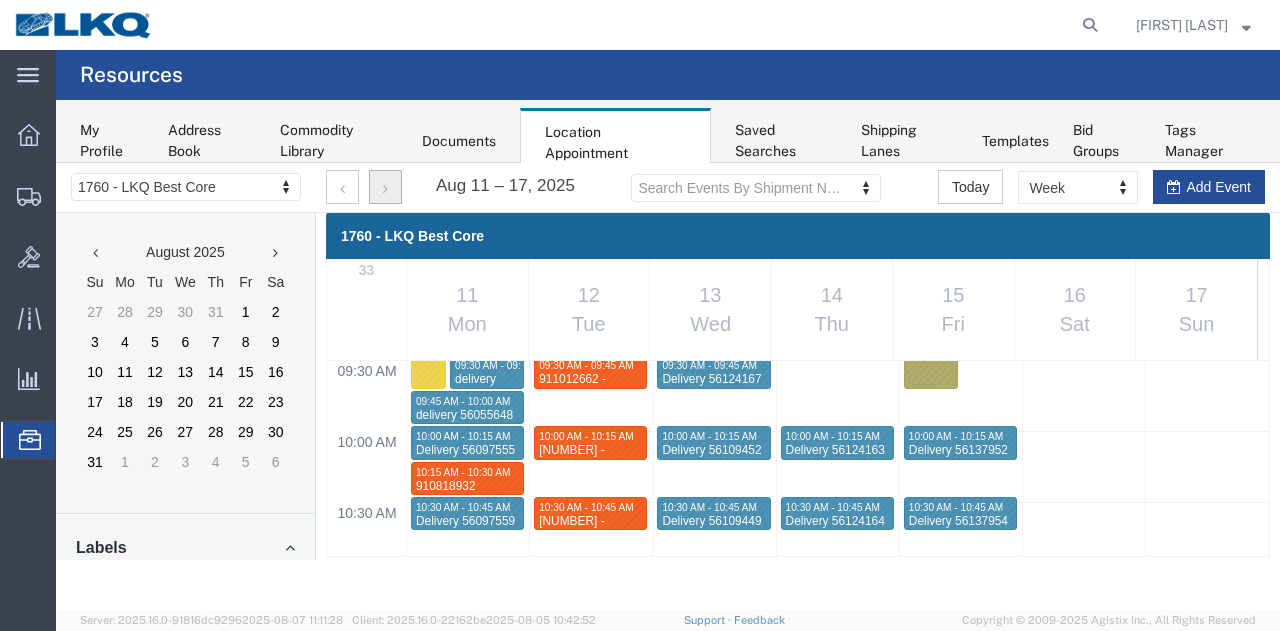 type 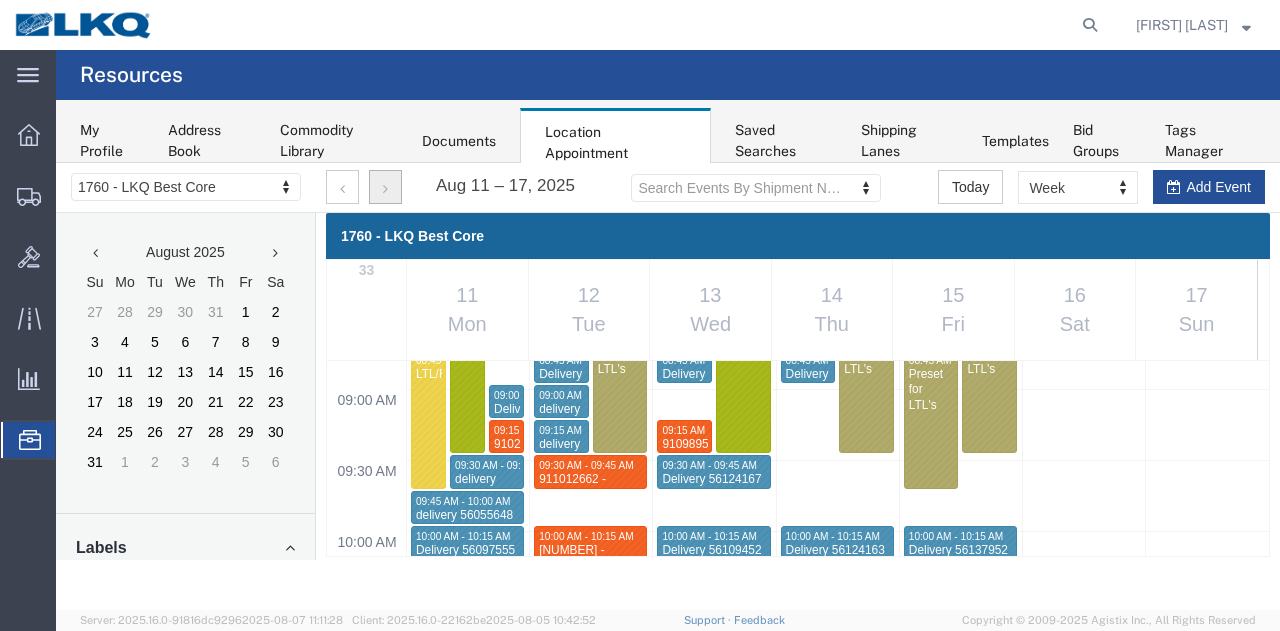 click on "[HOUR]:[MINUTE] [AM/PM] - [HOUR]:[MINUTE] [AM/PM] [DELIVERY] [NUMBER] [HOUR]:[MINUTE] [AM/PM] - [HOUR]:[MINUTE] [AM/PM] [DELIVERY] [NUMBER] [HOUR]:[MINUTE] [AM/PM] - [HOUR]:[MINUTE] [AM/PM] [DELIVERY] [NUMBER] [HOUR]:[MINUTE] [AM/PM] - [HOUR]:[MINUTE] [AM/PM] [DELIVERY] [NUMBER] [HOUR]:[MINUTE] [AM/PM] - [HOUR]:[MINUTE] [AM/PM] [DELIVERY] [NUMBER] [HOUR]:[MINUTE] [AM/PM] - [HOUR]:[MINUTE] [AM/PM] [DELIVERY] [NUMBER] [HOUR]:[MINUTE] [AM/PM] - [HOUR]:[MINUTE] [AM/PM] [LTL/COMPANY NAME] [HOUR]:[MINUTE] [AM/PM] - [HOUR]:[MINUTE] [AM/PM] [DELIVERY] [NUMBER] [HOUR]:[MINUTE] [AM/PM] - [HOUR]:[MINUTE] [AM/PM] [LTL/COMPANY NAME] [HOUR]:[MINUTE] [AM/PM] - [HOUR]:[MINUTE] [AM/PM] [LTL/COMPANY NAME] [HOUR]:[MINUTE] [AM/PM] - [HOUR]:[MINUTE] [AM/PM] [DELIVERY] [NUMBER] [HOUR]:[MINUTE] [AM/PM] - [HOUR]:[MINUTE] [AM/PM] [NUMBER] [CITY], [STATE] [COMPANY NAME] [HOUR]:[MINUTE] [AM/PM] - [HOUR]:[MINUTE] [AM/PM] [DELIVERY] [NUMBER] [HOUR]:[MINUTE] [AM/PM] - [HOUR]:[MINUTE] [AM/PM] [LTL/COMPANY NAME]" at bounding box center [798, 815] 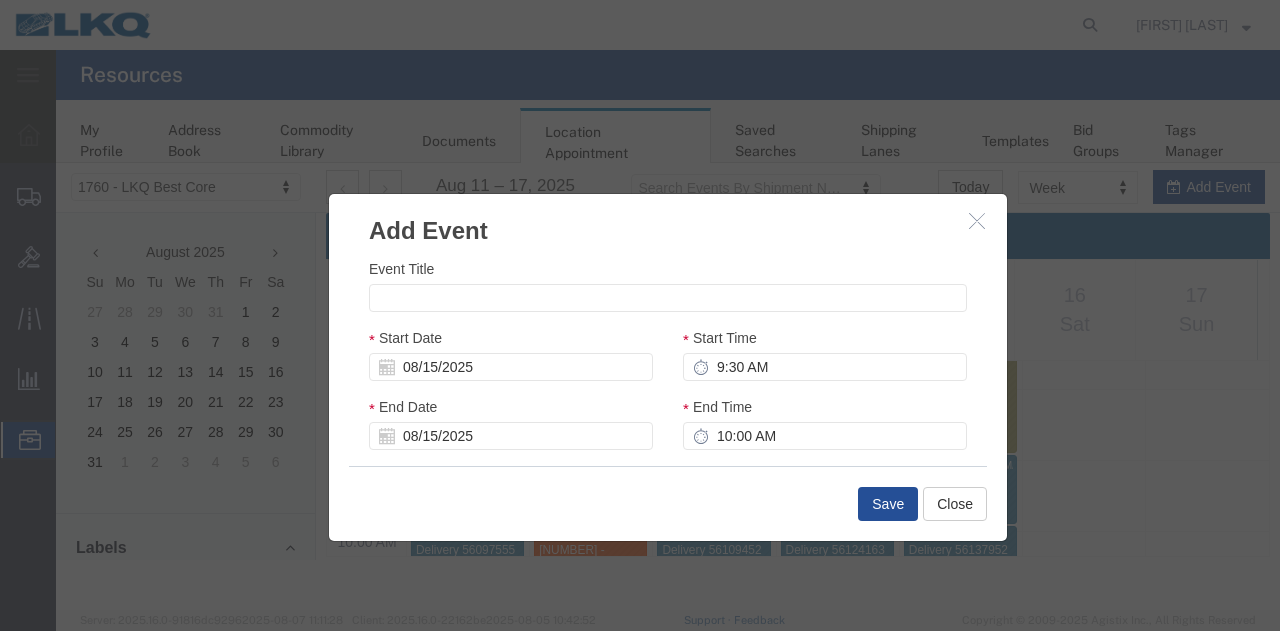 click at bounding box center [977, 220] 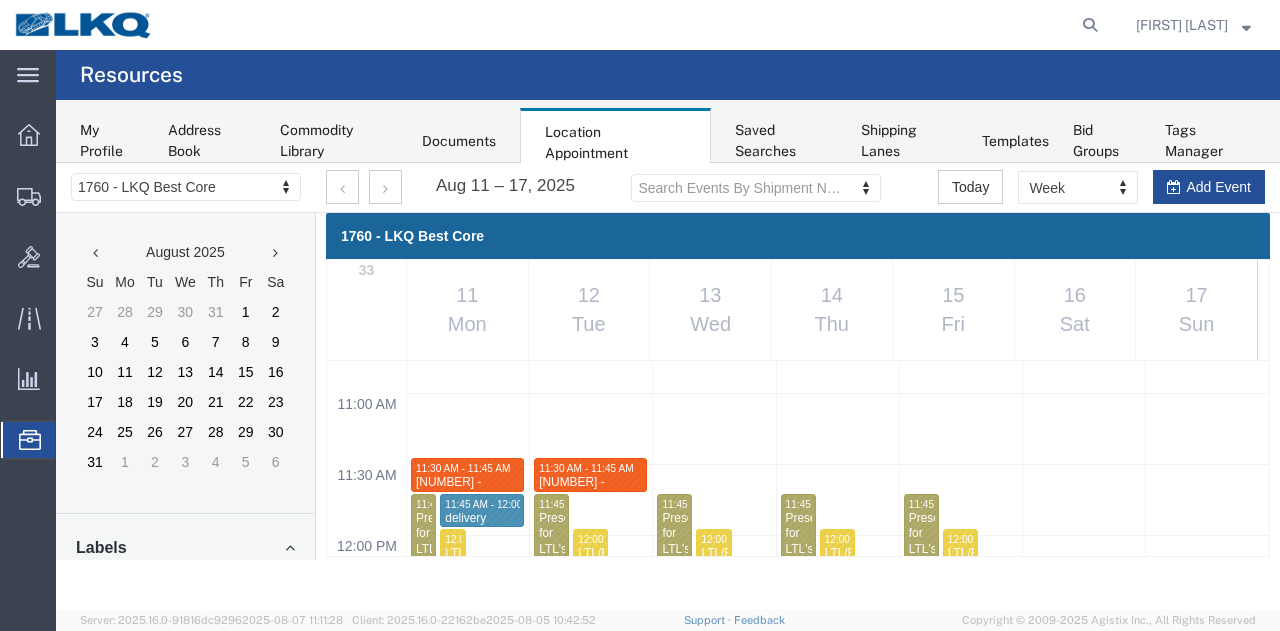 scroll, scrollTop: 1729, scrollLeft: 0, axis: vertical 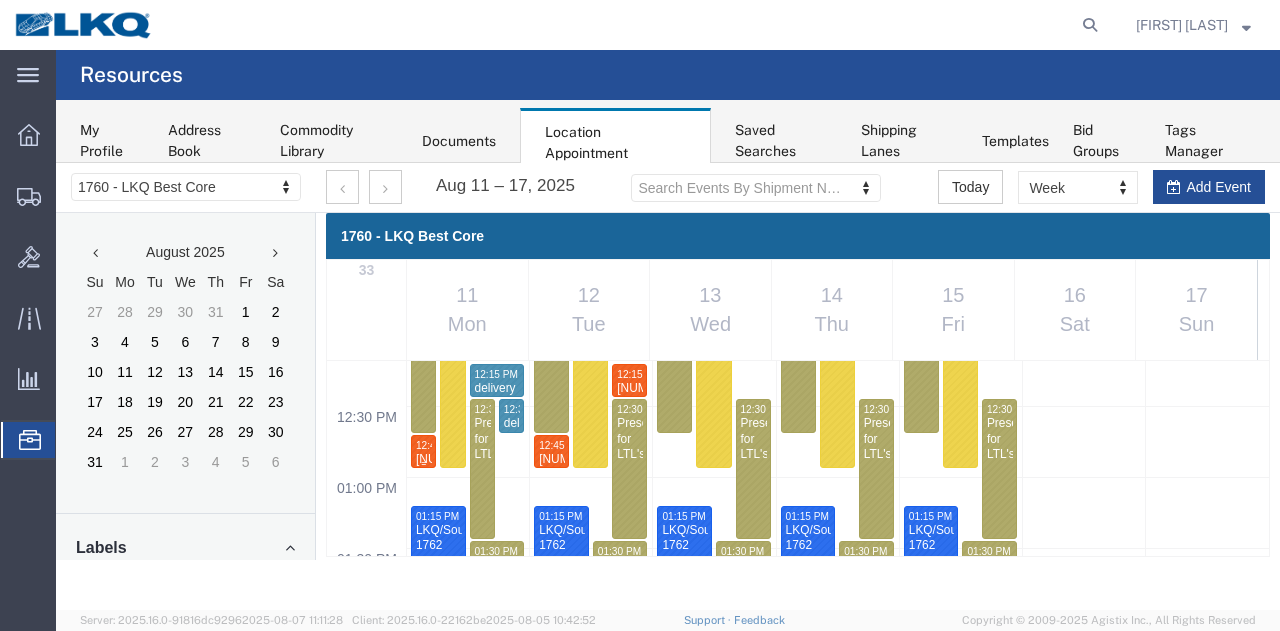 click on "12:45 PM - 01:00 PM" at bounding box center [464, 445] 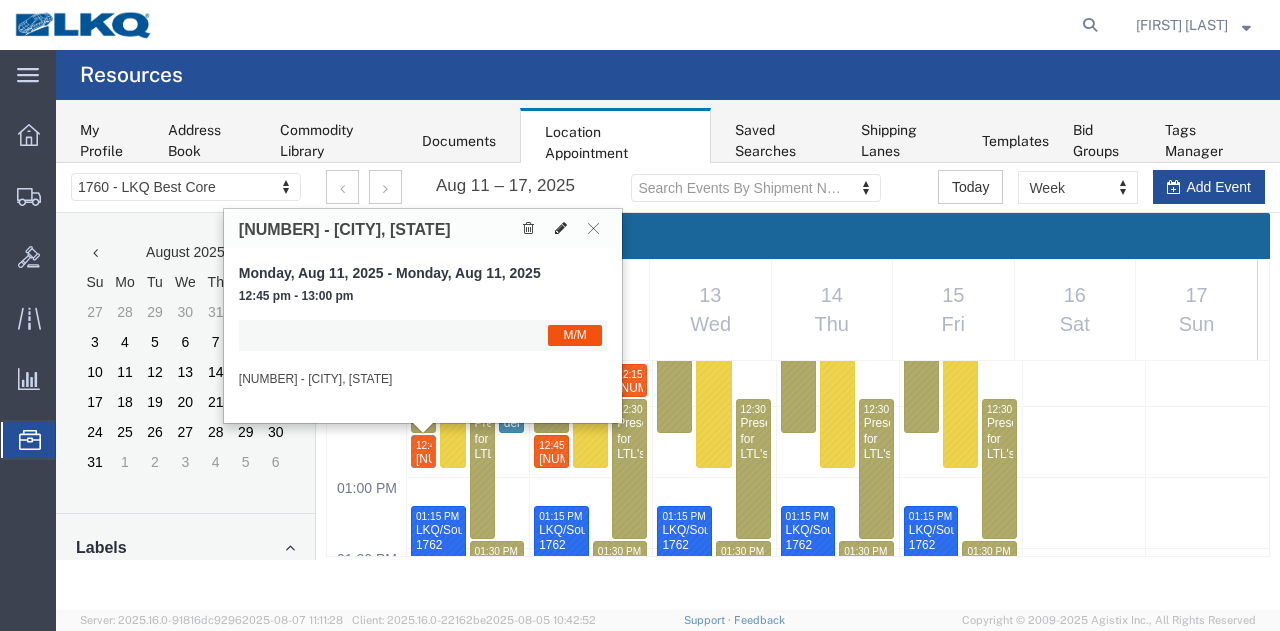 click at bounding box center (561, 228) 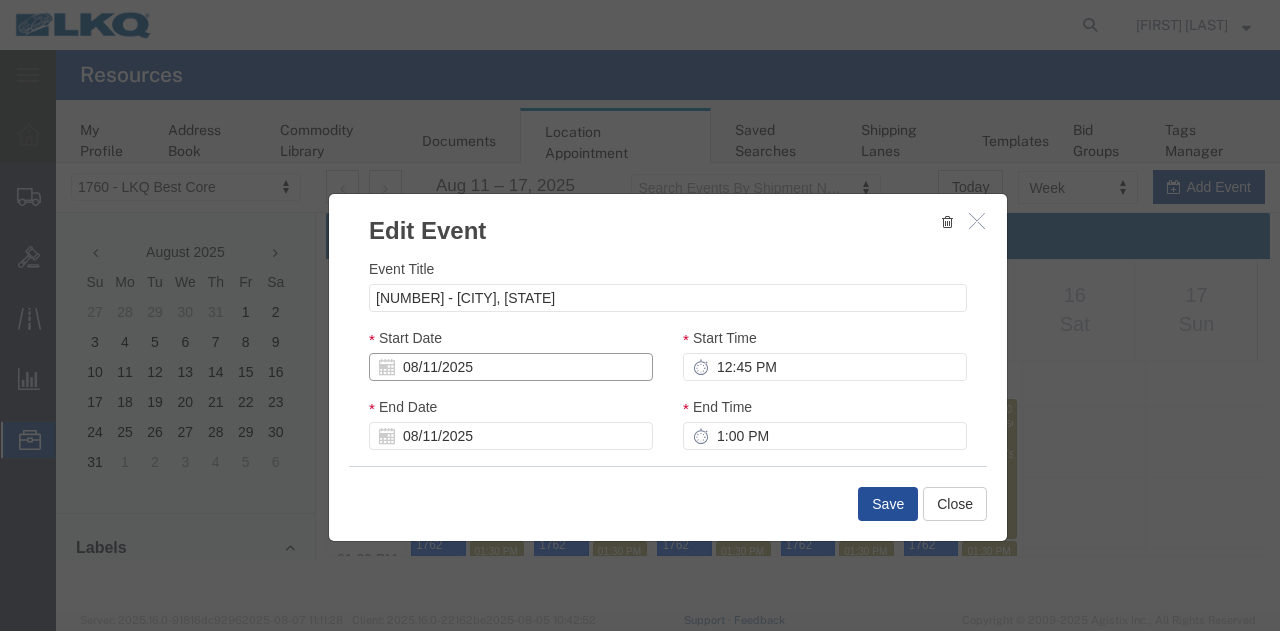 click on "08/11/2025" at bounding box center (511, 367) 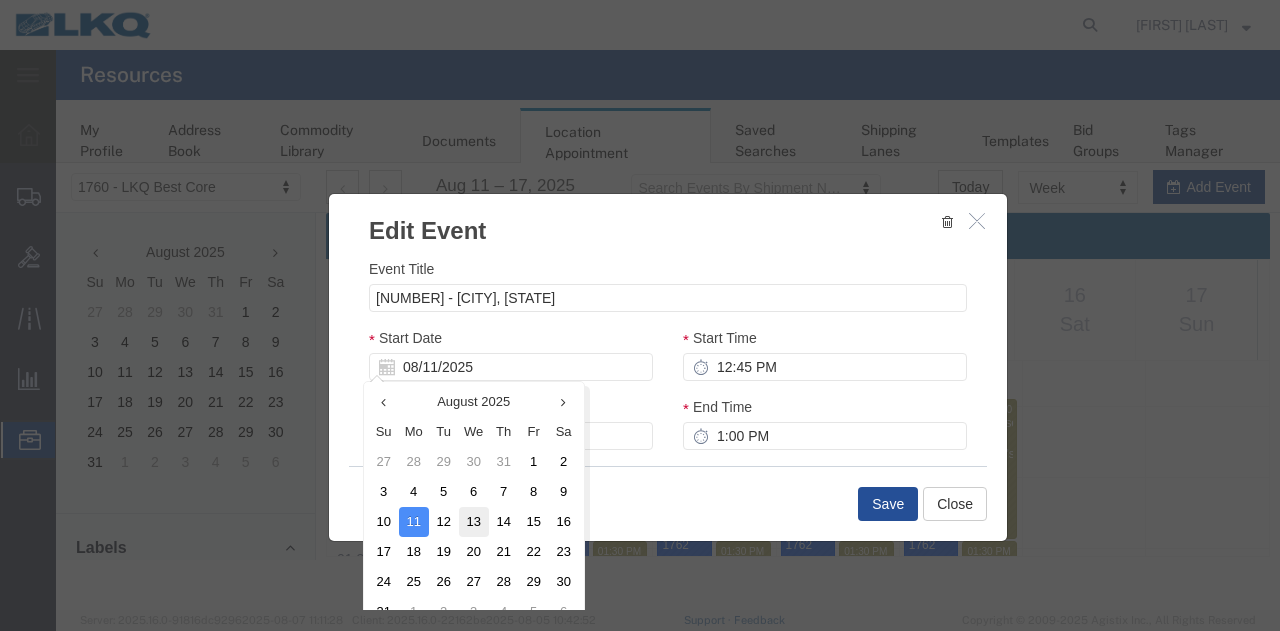 click on "13" at bounding box center (474, 522) 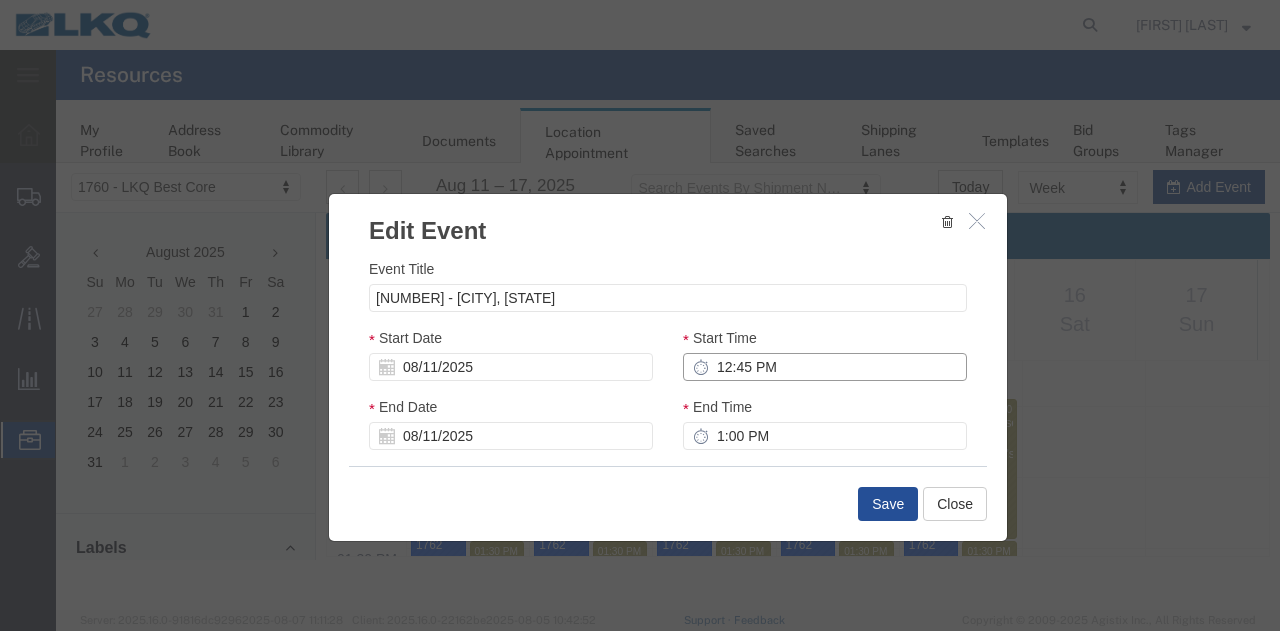 click on "12:45 PM" at bounding box center (825, 367) 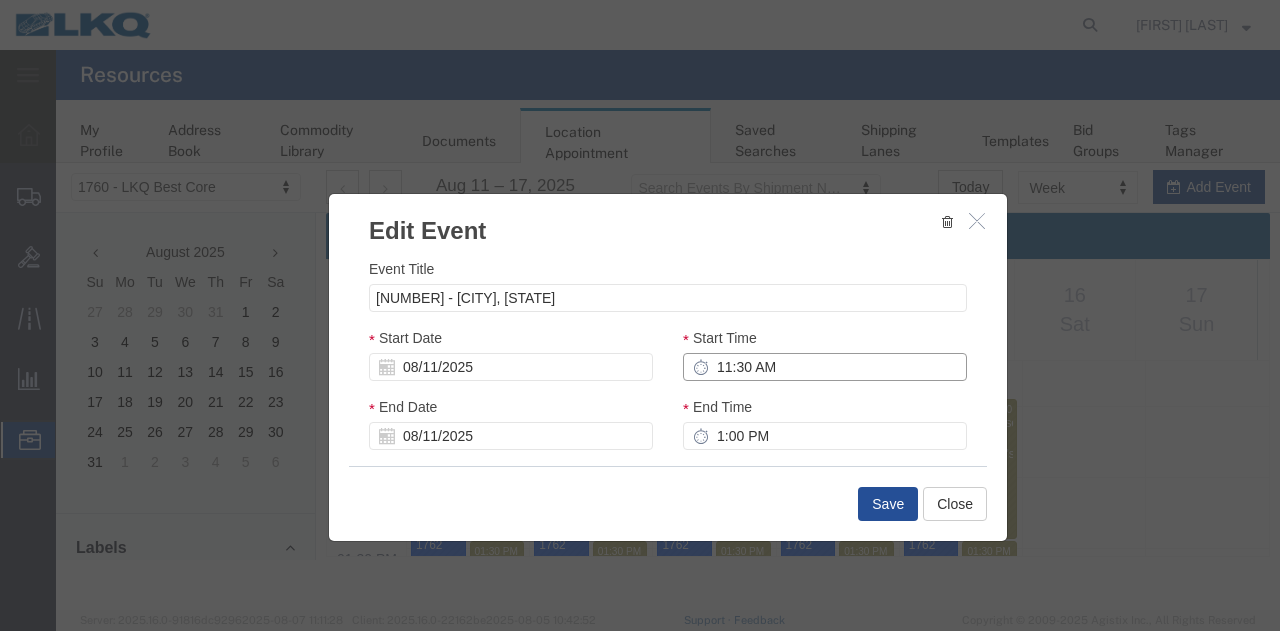 type on "11:30 AM" 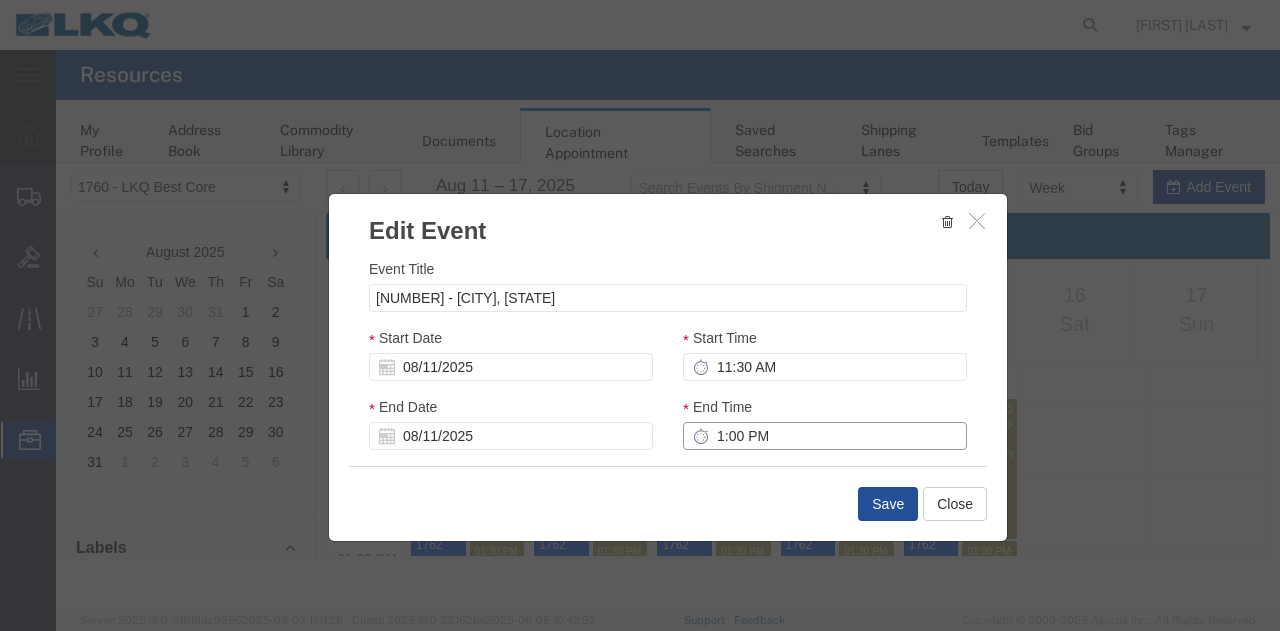 click on "1:00 PM" at bounding box center (825, 436) 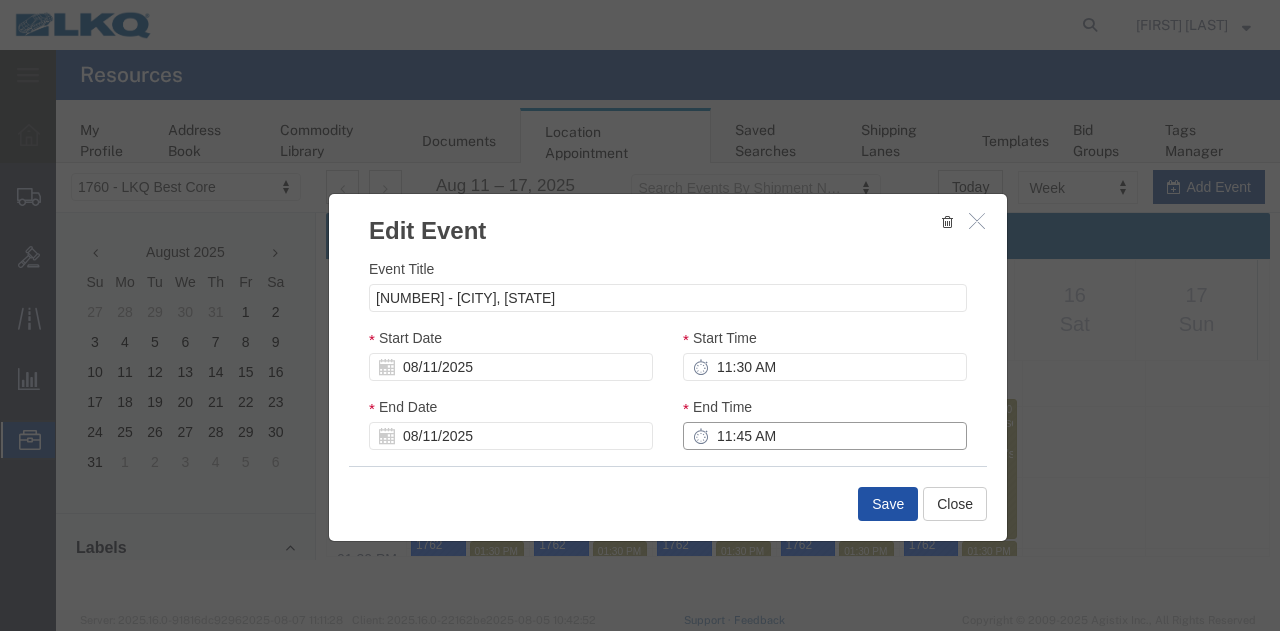 type on "11:45 AM" 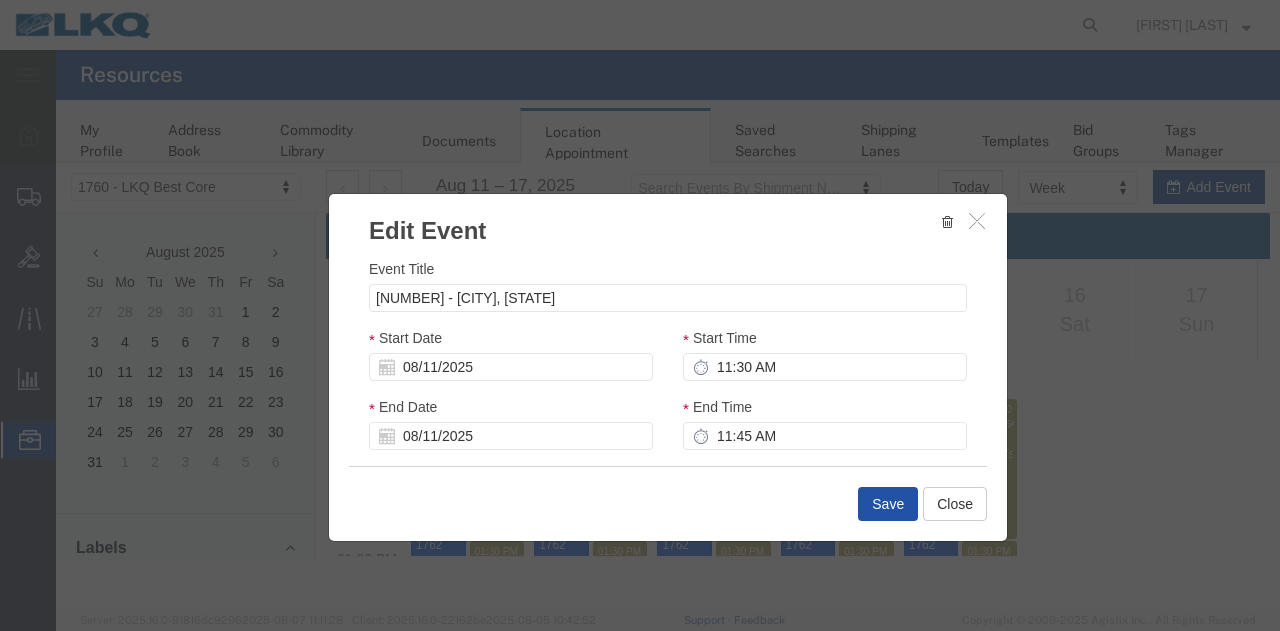 click on "Save" at bounding box center [888, 504] 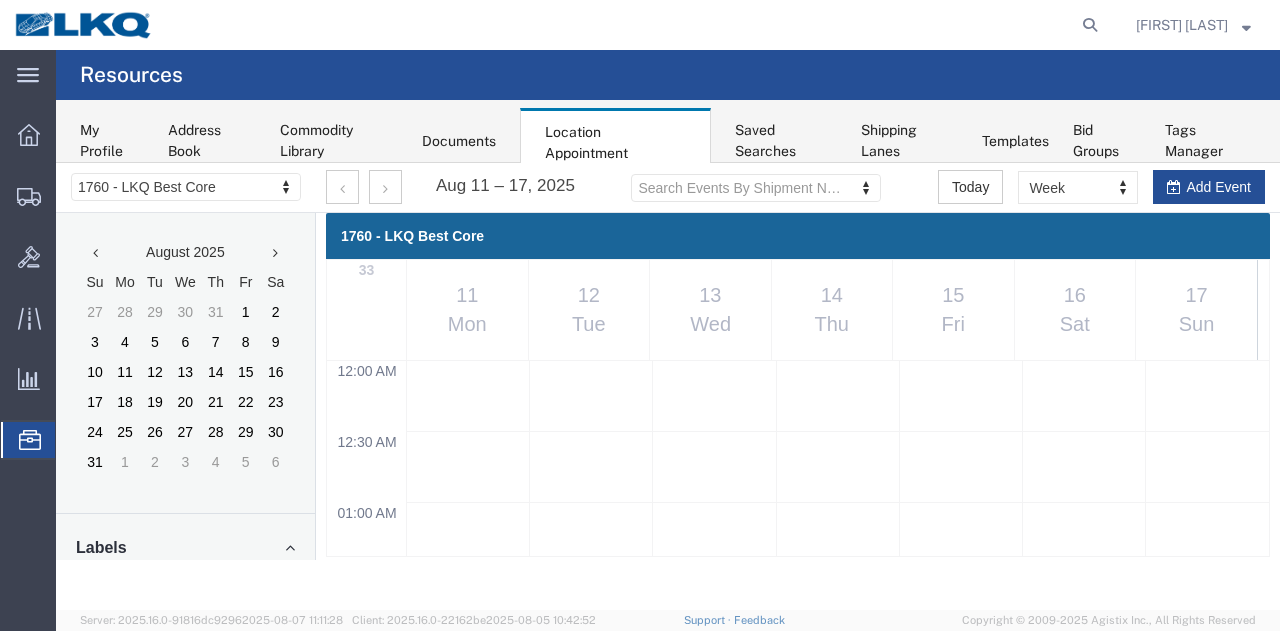 scroll, scrollTop: 1729, scrollLeft: 0, axis: vertical 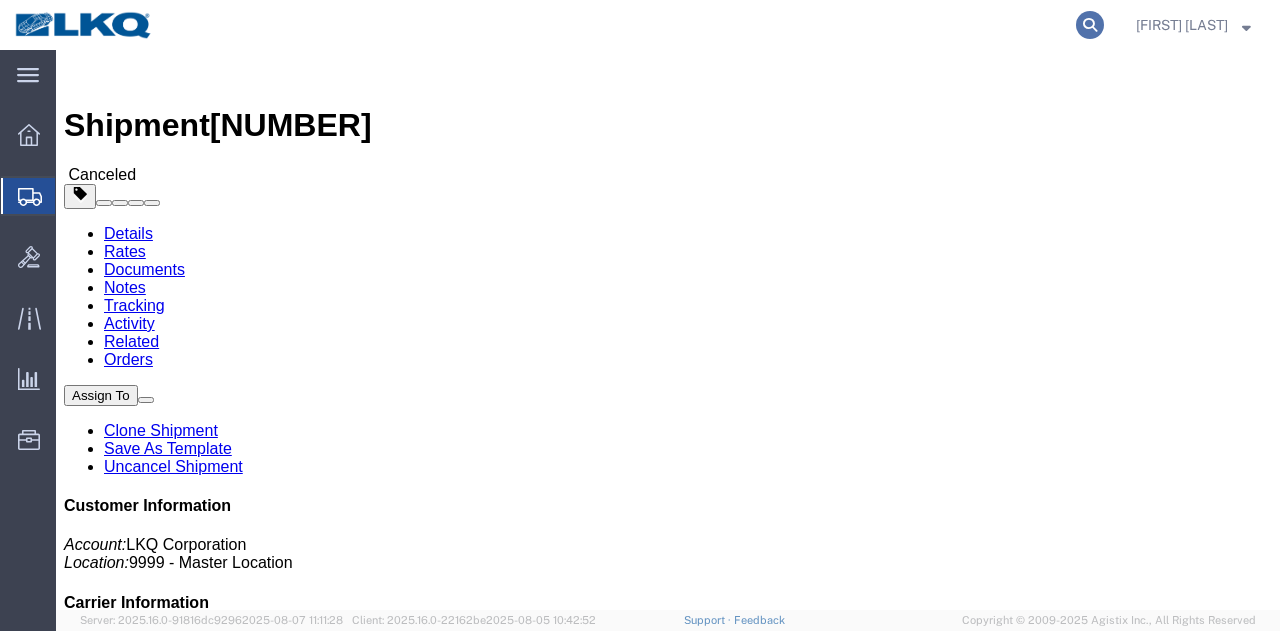 click 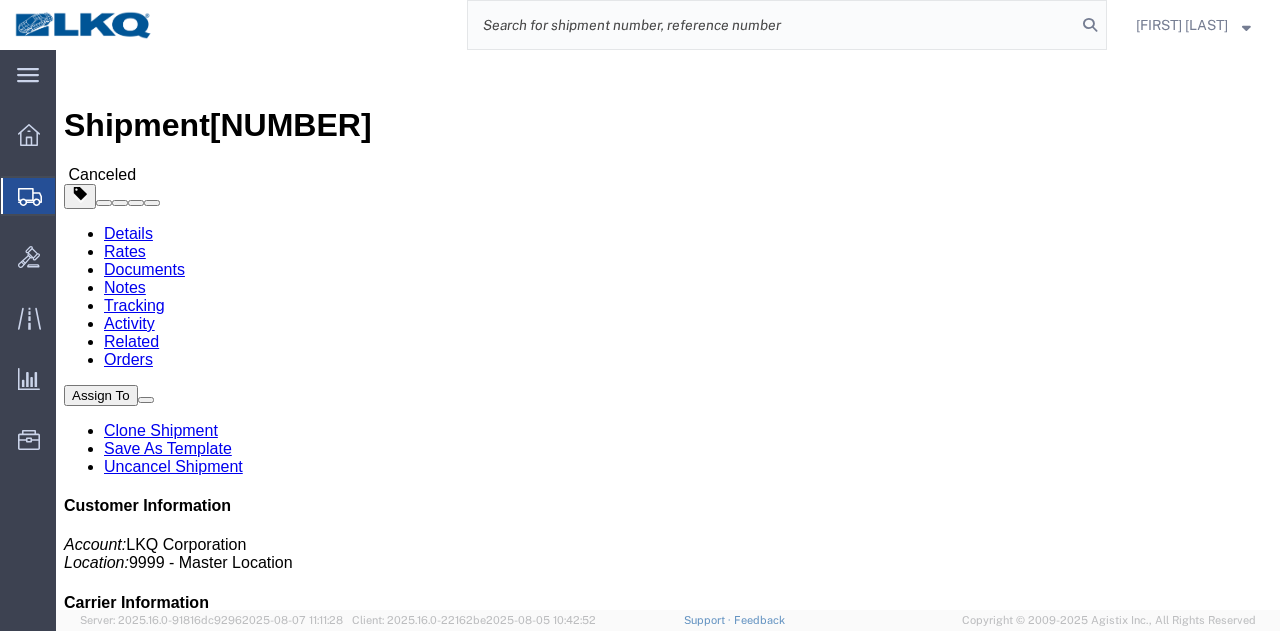 paste on "56097541" 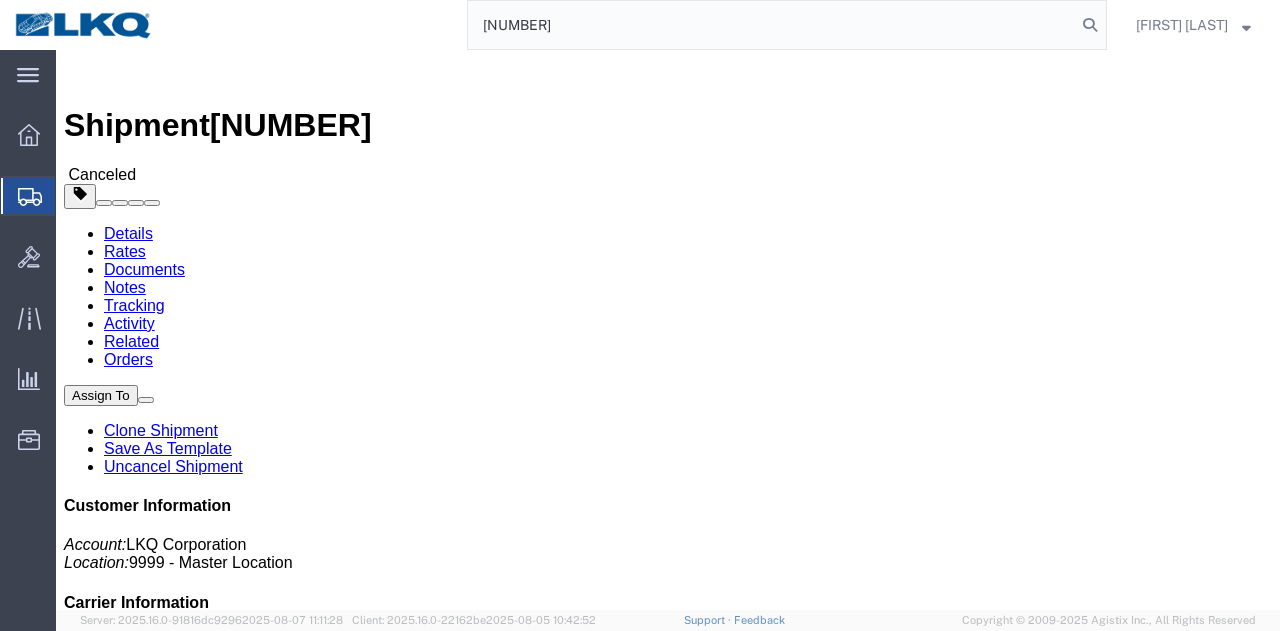 type on "56097541" 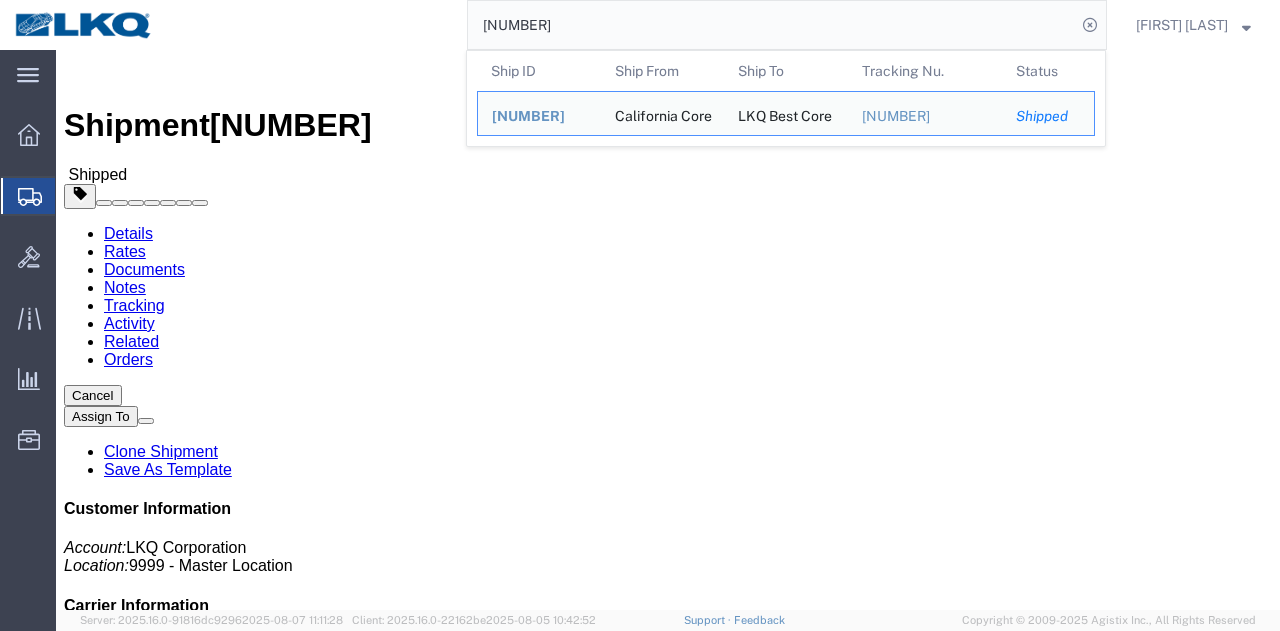 click on "Leg 1 - Rail Vehicle 1: Boxcar" 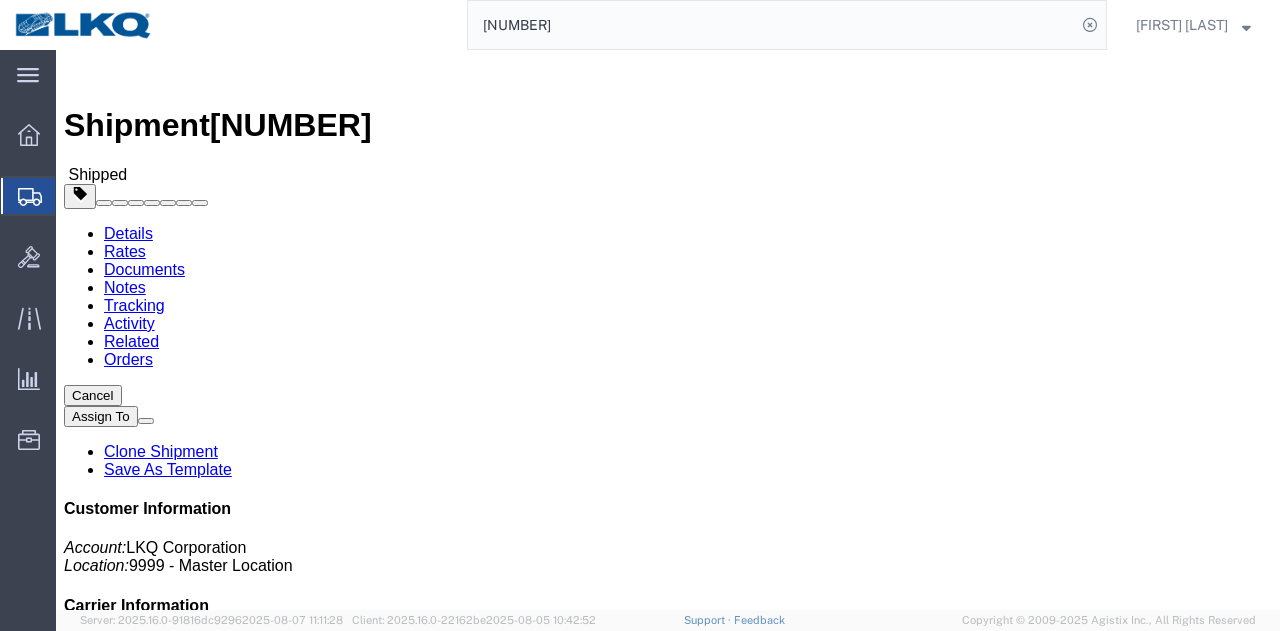 click on "Leg 1 - Rail Vehicle 1: Boxcar" 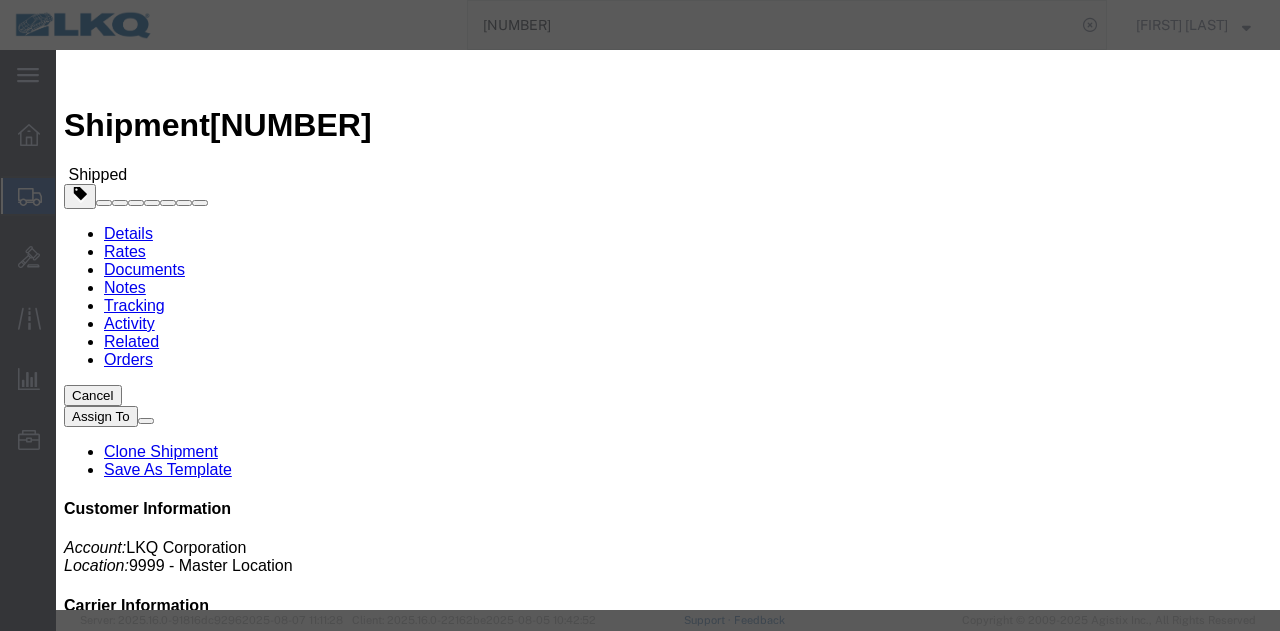 select 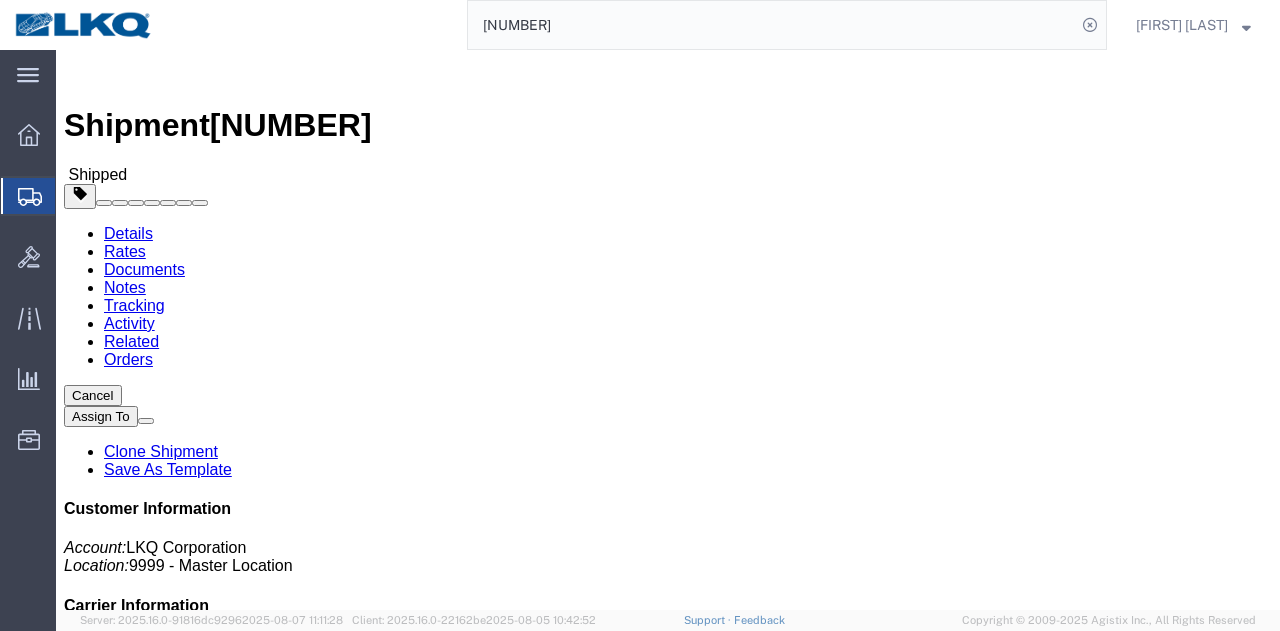 click on "Shipment Detail
Ship From California Core (Marc Metzger) 1769 405 S. WANAMAKER Ontario, CA 91761 United States 732-212-0444 ext. 224 msmetzger@lkqcorp.com   Schedule appointment Ship To
LKQ Best Core (Receiving) 1760 1710 West Mount Houston Road Houston, TX 77038 United States 281-886-1028 lkqcoreship@lkqcorp.com   Schedule appointment
Pickup & Delivery Dates
08/07/2025  07:00
-
08/07/2025  12:00  08/14/2025  09:30
-
08/14/2025  09:45 Edit Date and Time
Pickup Date:
Pickup Start Date Pickup Start Time Pickup Open Date and Time Aug 07 2025 7:00 AM Pickup Close Date Pickup Close Time
Pickup Close Date and Time
Aug 07 2025 12:00 PM
Delivery by Date
Delivery Start Date Delivery Start Time
Deliver Open Date and Time
Aug 14 2025 9:30 AM Deliver Close Date Deliver Close Time
Deliver Close Date and Time" 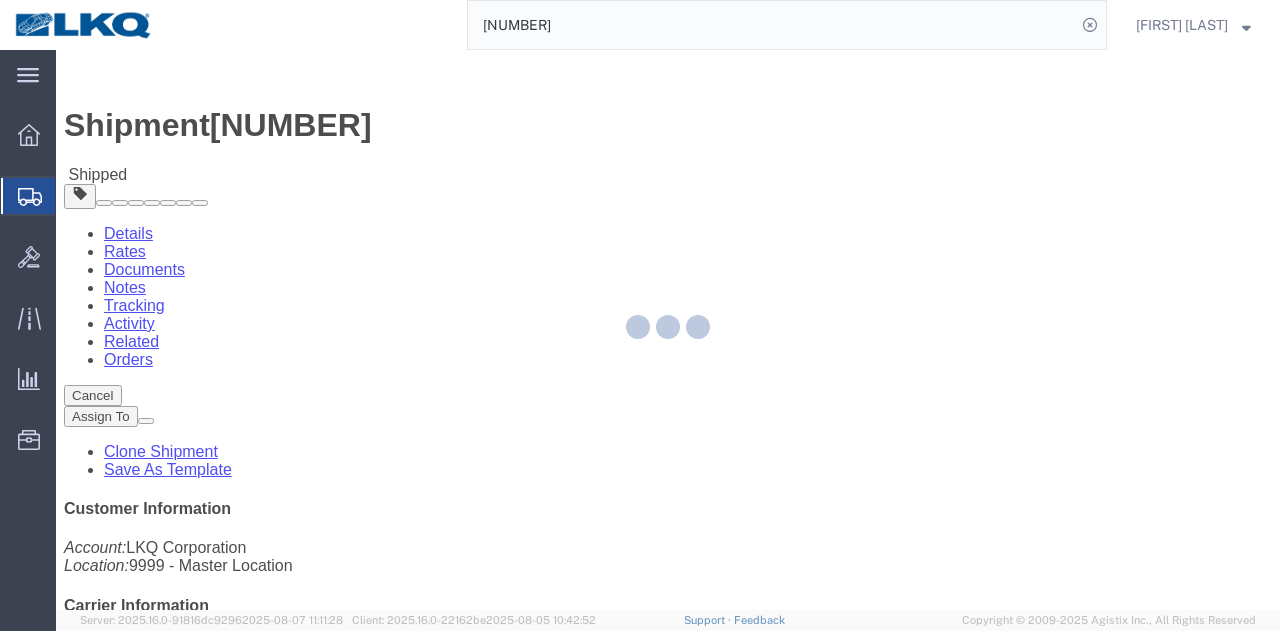 select 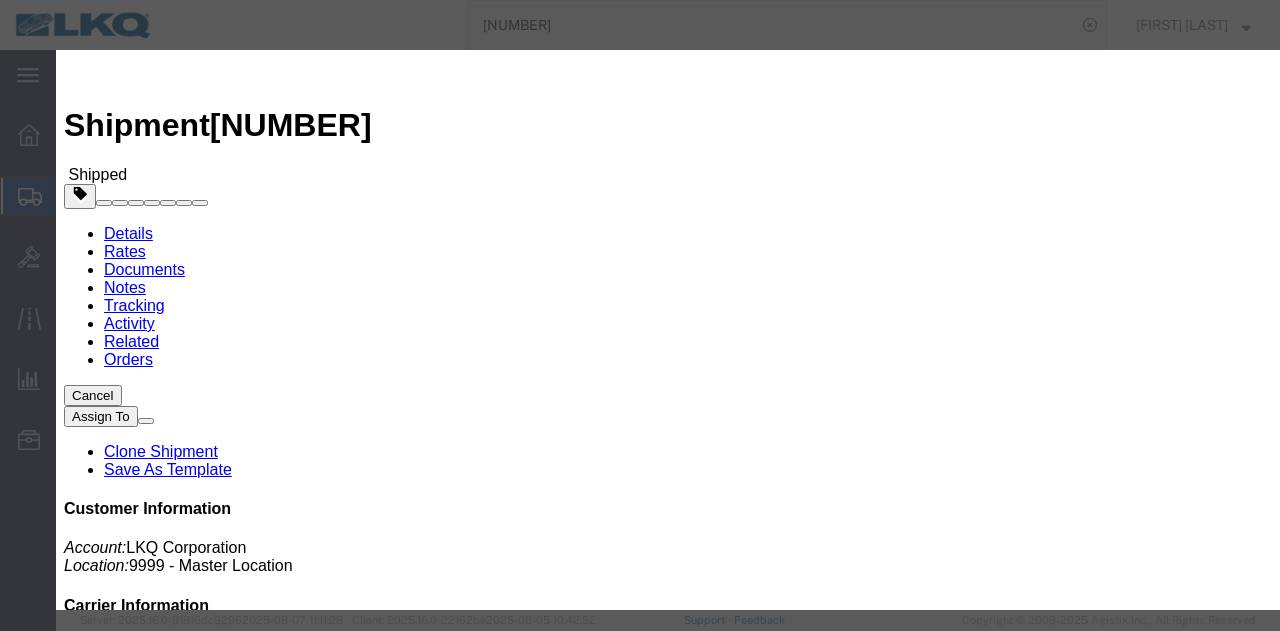 drag, startPoint x: 479, startPoint y: 203, endPoint x: 472, endPoint y: 214, distance: 13.038404 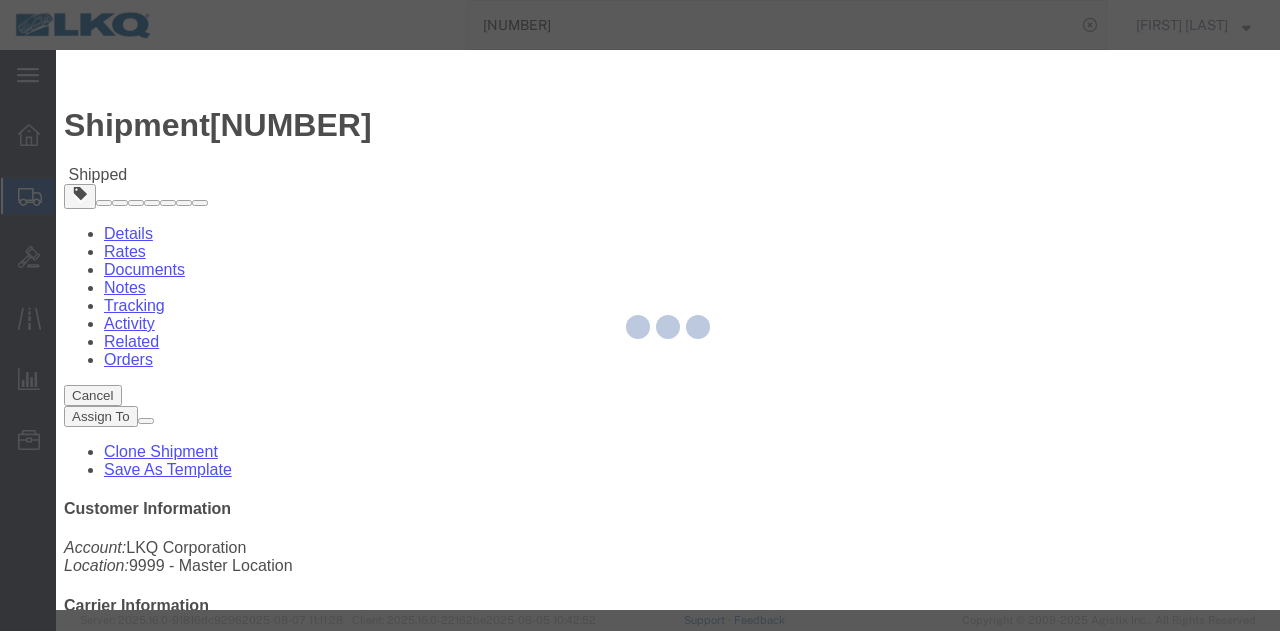click 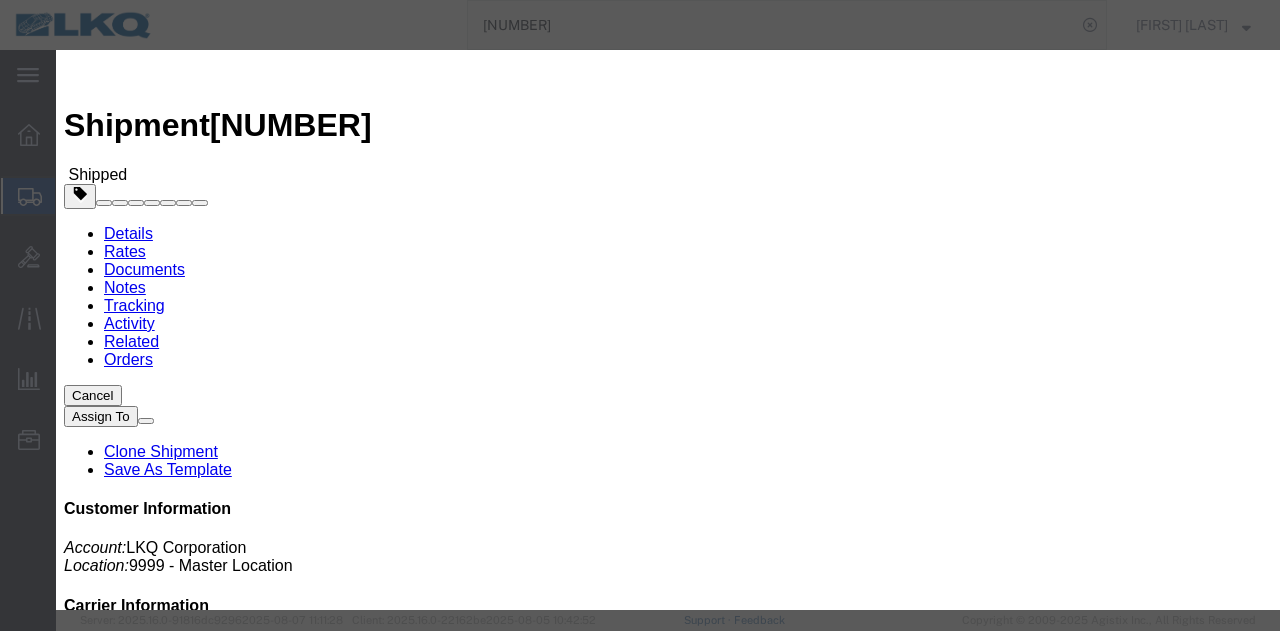 click on "1:00 PM" 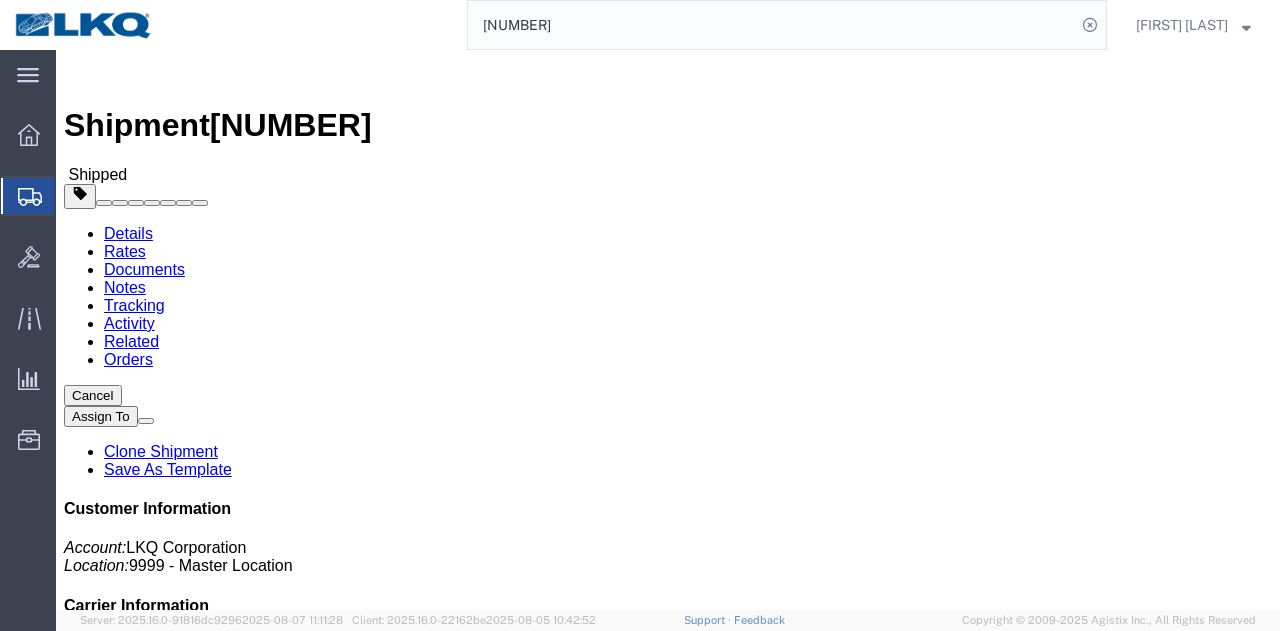 click on "Close" 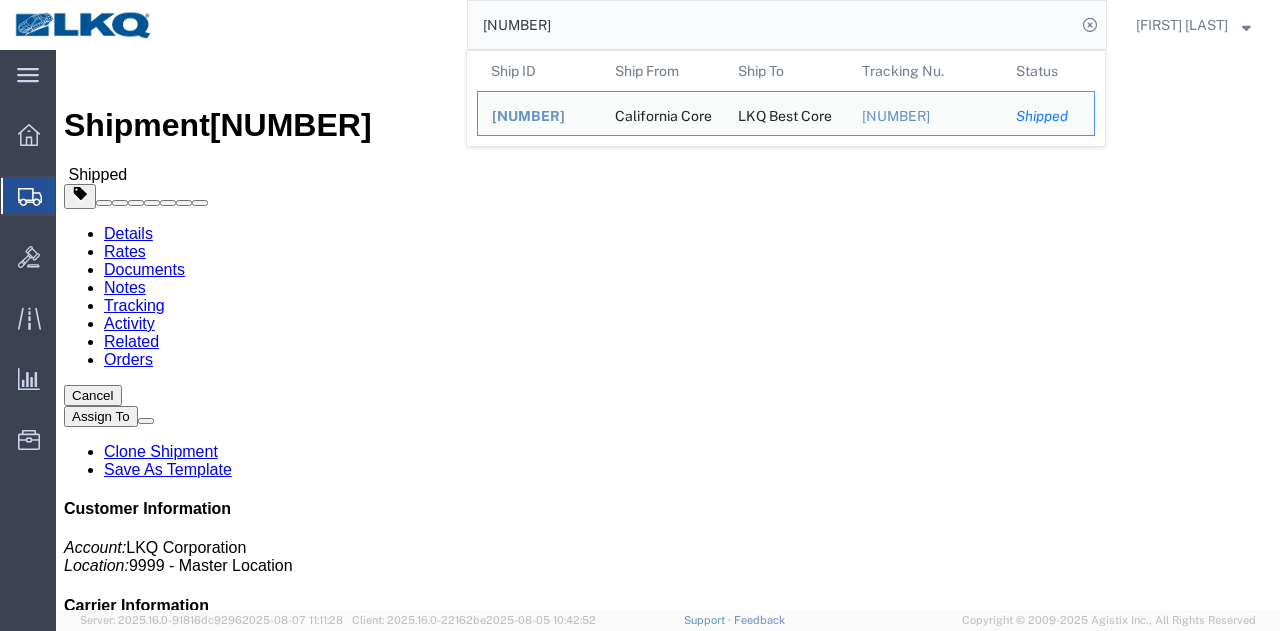 click on "56097541" 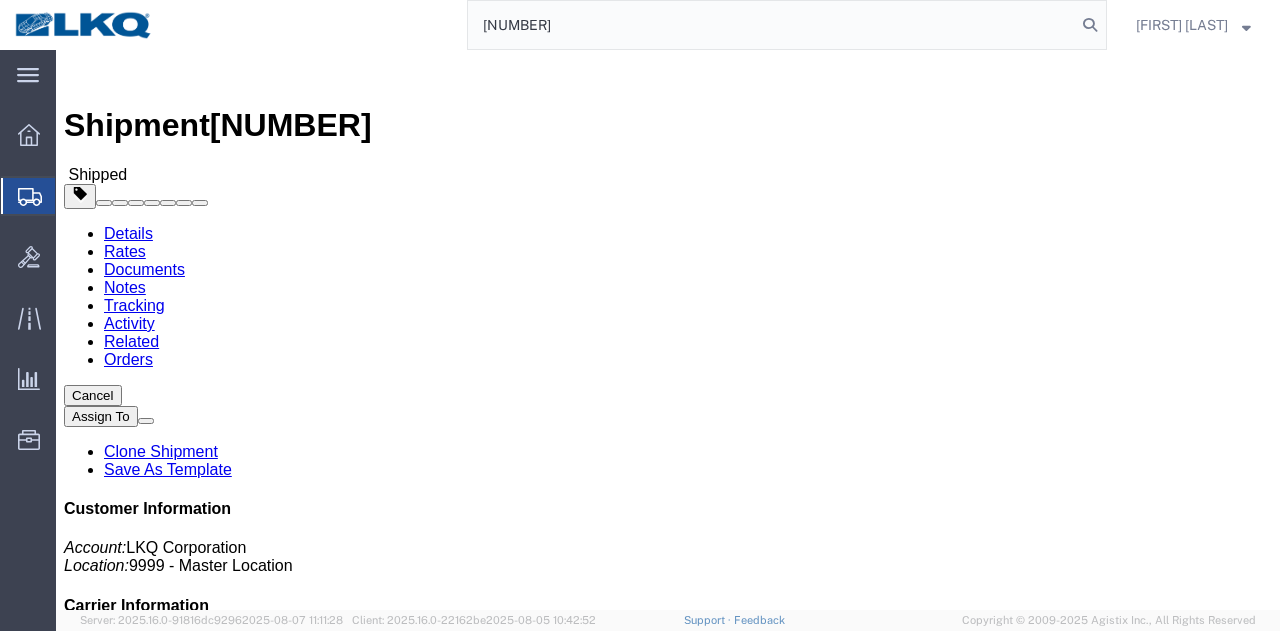 type on "56097548" 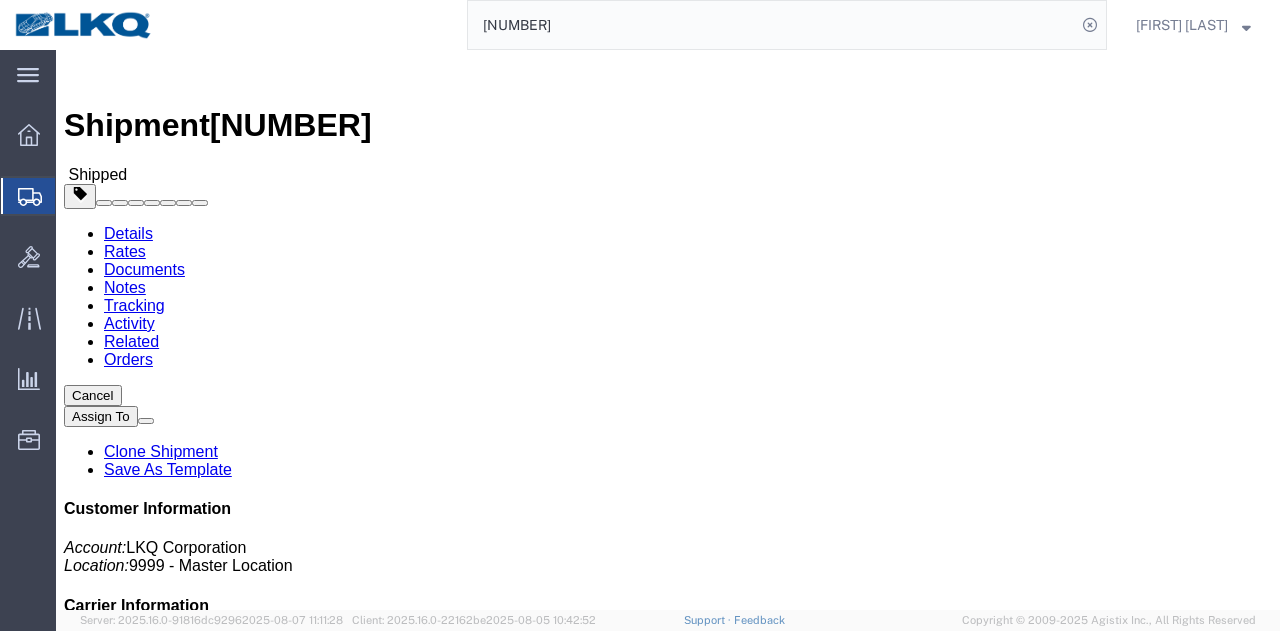 click on "Ship From California Core (Marc Metzger) 1769 405 S. WANAMAKER Ontario, CA 91761 United States 909-212-0780 msmetzger@lkqcorp.com   Schedule appointment Ship To
LKQ Best Core (Receiving) 1760 1710 West Mount Houston Road Houston, TX 77038 United States 281-886-1028 lkqcoreship@lkqcorp.com   Schedule appointment
Pickup & Delivery Dates
08/07/2025  07:00
-
08/07/2025  12:00  08/14/2025  09:00
-
08/14/2025  09:15 Edit Date and Time
Pickup Date:
Pickup Start Date Pickup Start Time Pickup Open Date and Time Aug 07 2025 7:00 AM Pickup Close Date Pickup Close Time
Pickup Close Date and Time
Aug 07 2025 12:00 PM
Delivery by Date
Delivery Start Date Delivery Start Time
Deliver Open Date and Time
Aug 14 2025 9:00 AM Deliver Close Date Deliver Close Time
Deliver Close Date and Time
Aug 14 2025 9:15 AM Cancel Apply" 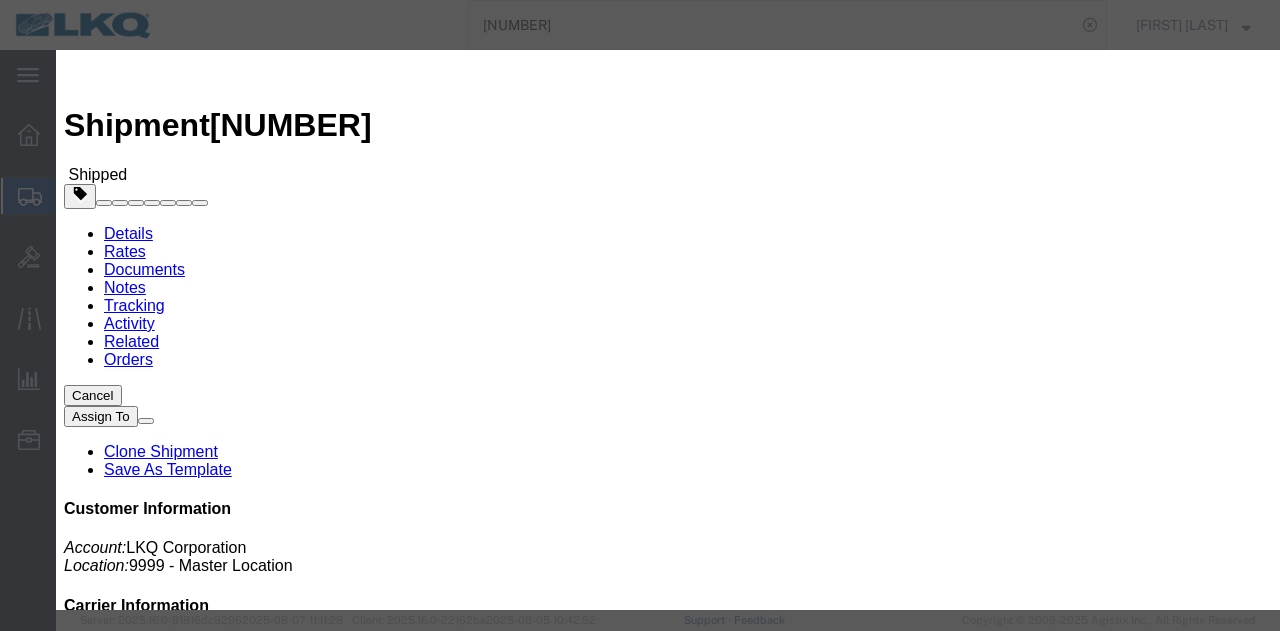 select 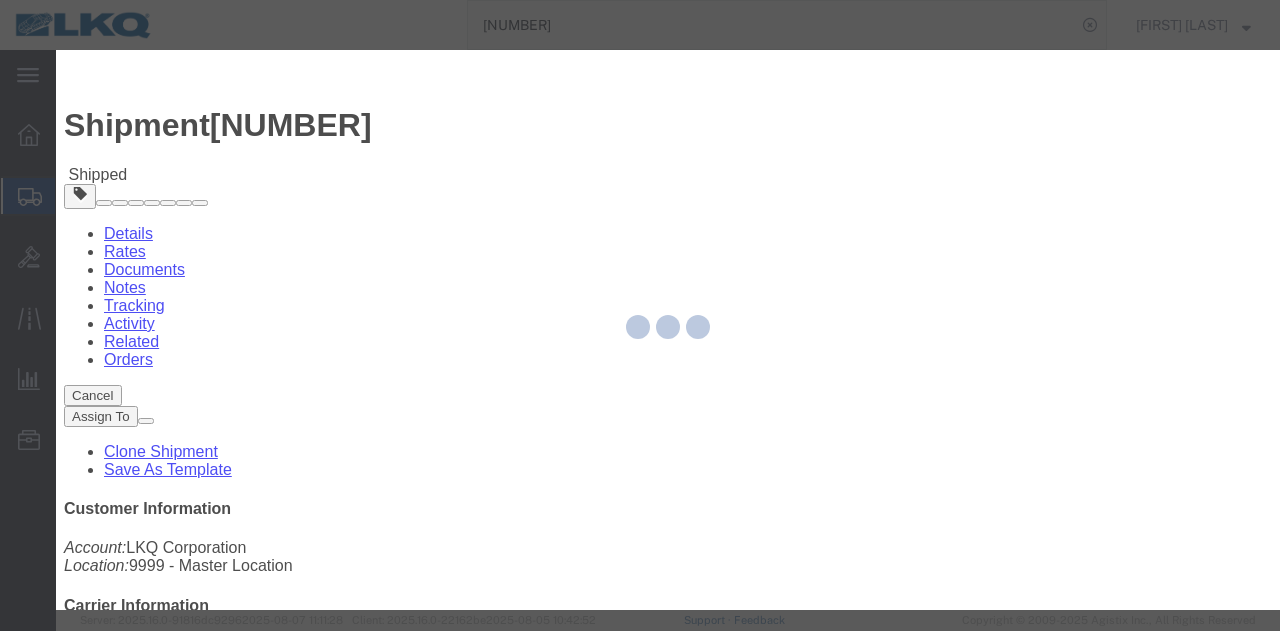 click 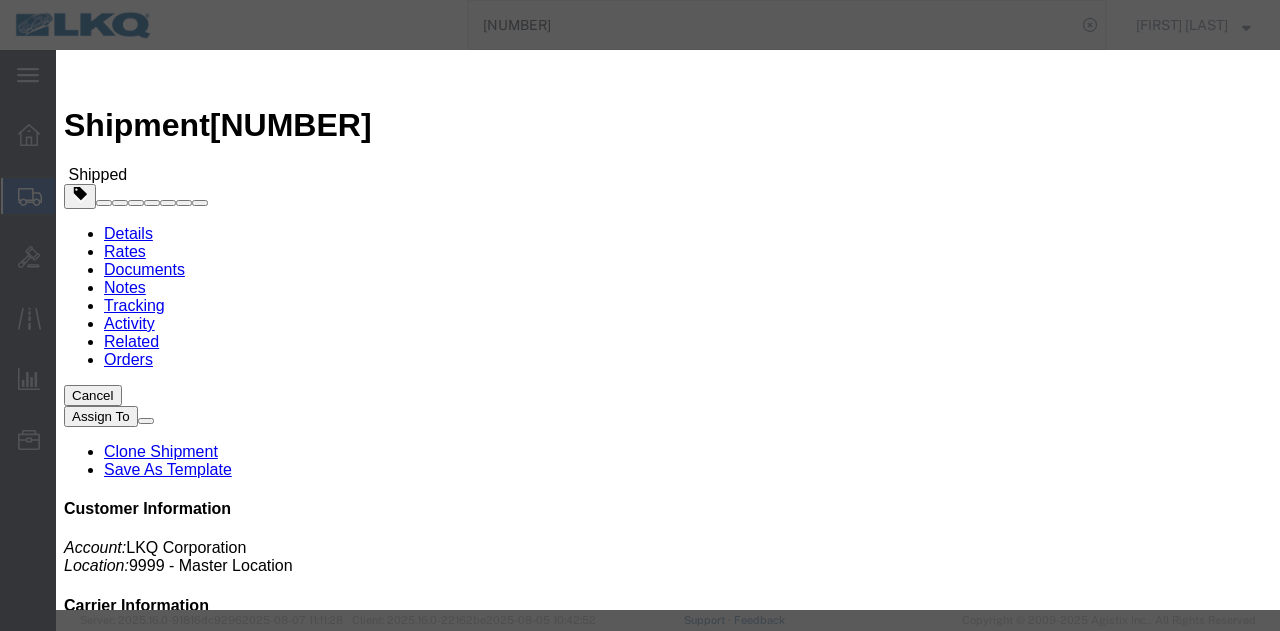 click on "08/07/2025" 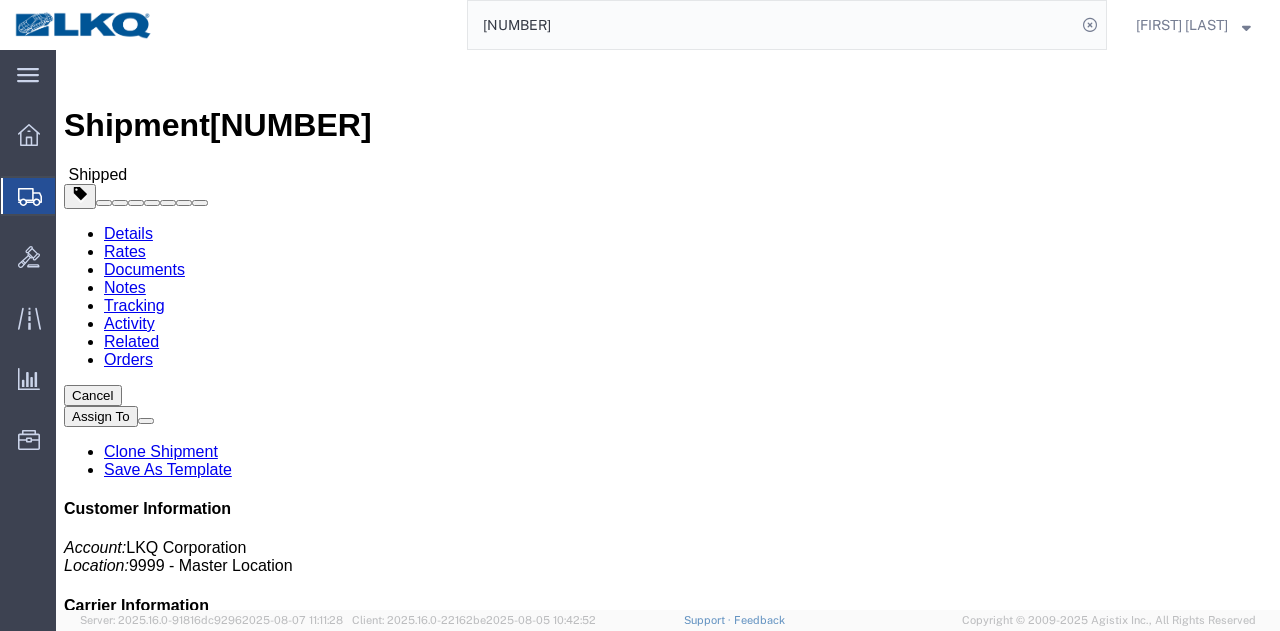 click on "Close" 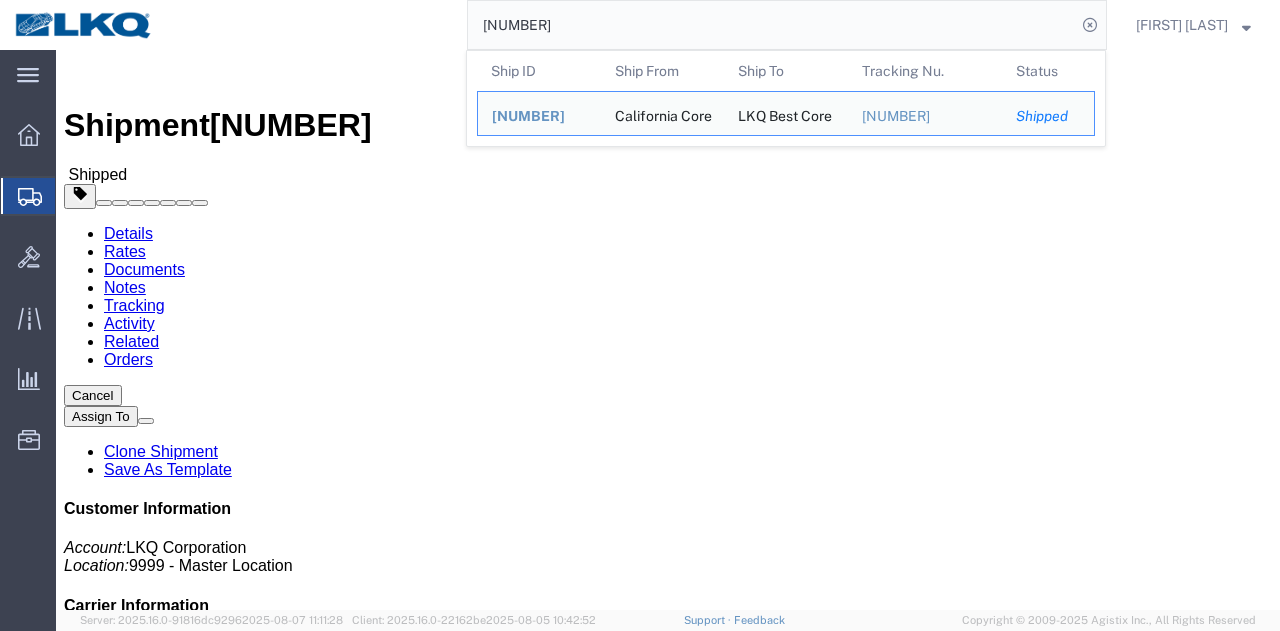 paste on "386410" 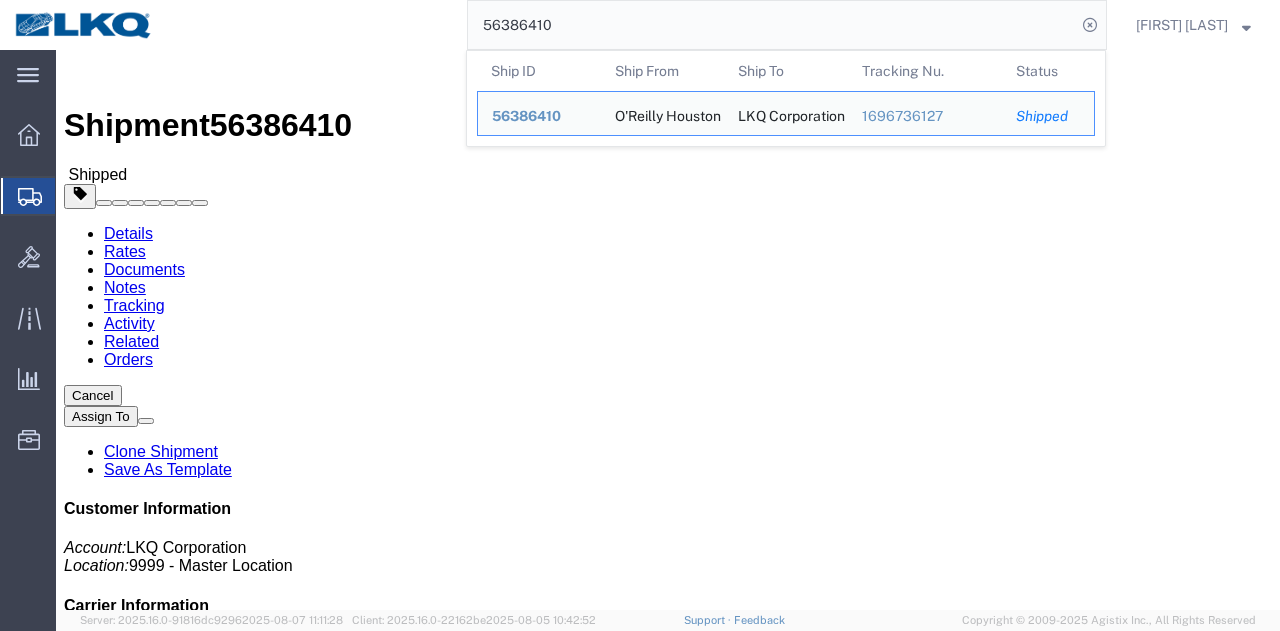 click on "Ship From O'Reilly Houston (Nicki) 8910 Tavenor Houston, TX 77075 United States 713-991-8480 Ship To
LKQ Corporation (Alfredo) 1760 1710 W Mount Houston Rd Houston, TX 77038 United States 281-886-1028   Schedule appointment
Pickup & Delivery Dates
08/07/2025  06:00
-
08/07/2025  12:00  08/11/2025  Edit Date and Time
Pickup Date:
Pickup Start Date Pickup Start Time Pickup Open Date and Time Aug 07 2025 6:00 AM Pickup Close Date Pickup Close Time
Pickup Close Date and Time
Aug 07 2025 12:00 PM
Delivery by Date
Delivery Start Date Delivery Start Time
Deliver Open Date and Time
Aug 11 2025 6:00 PM Deliver Close Date Deliver Close Time
Deliver Close Date and Time
Notify carrier of changes
Cancel
Save
Open Time 6:00 AM Cancel Apply   Close Time 12:00 PM Cancel Apply" 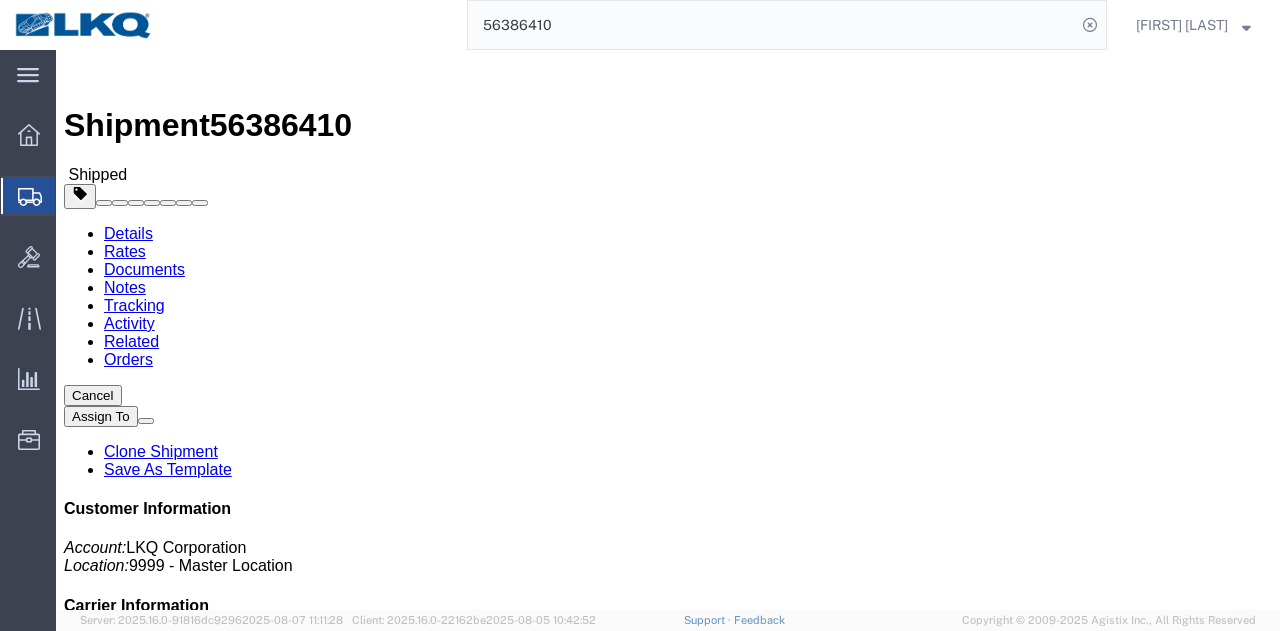 click on "Ship From O'Reilly Houston (Nicki) 8910 Tavenor Houston, TX 77075 United States 713-991-8480 Ship To
LKQ Corporation (Alfredo) 1760 1710 W Mount Houston Rd Houston, TX 77038 United States 281-886-1028   Schedule appointment
Pickup & Delivery Dates
08/07/2025  06:00
-
08/07/2025  12:00  08/11/2025  Edit Date and Time
Pickup Date:
Pickup Start Date Pickup Start Time Pickup Open Date and Time Aug 07 2025 6:00 AM Pickup Close Date Pickup Close Time
Pickup Close Date and Time
Aug 07 2025 12:00 PM
Delivery by Date
Delivery Start Date Delivery Start Time
Deliver Open Date and Time
Aug 11 2025 6:00 PM Deliver Close Date Deliver Close Time
Deliver Close Date and Time
Notify carrier of changes
Cancel
Save
Open Time 6:00 AM Cancel Apply   Close Time 12:00 PM Cancel Apply" 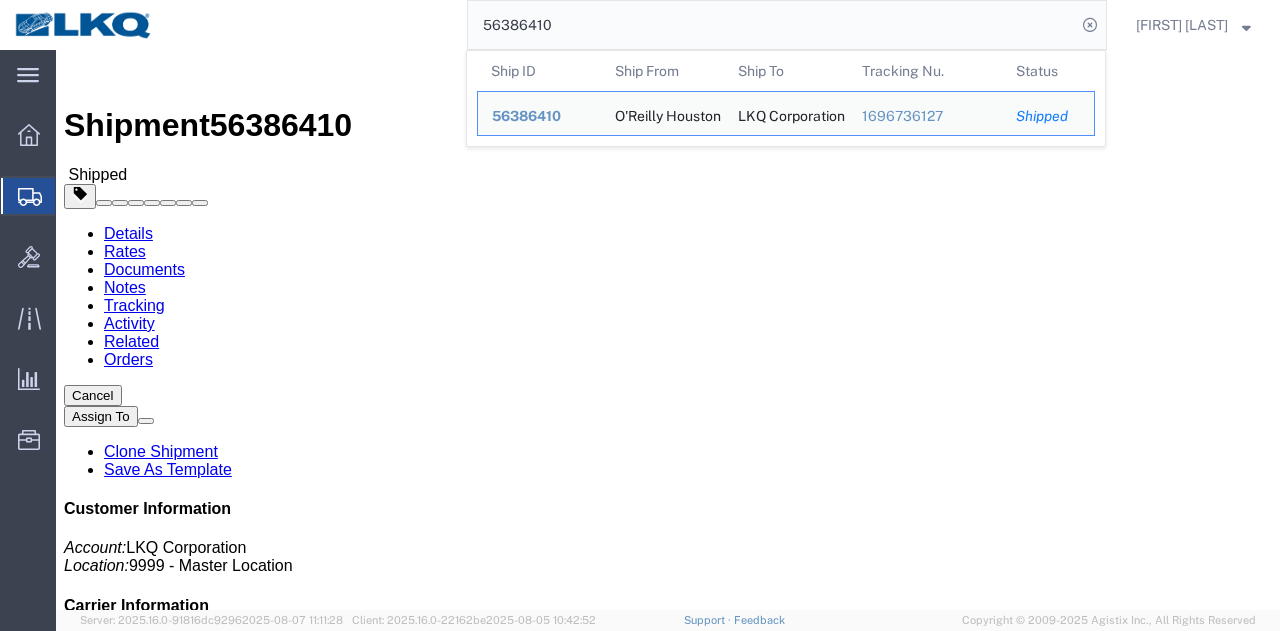 click on "56386410" 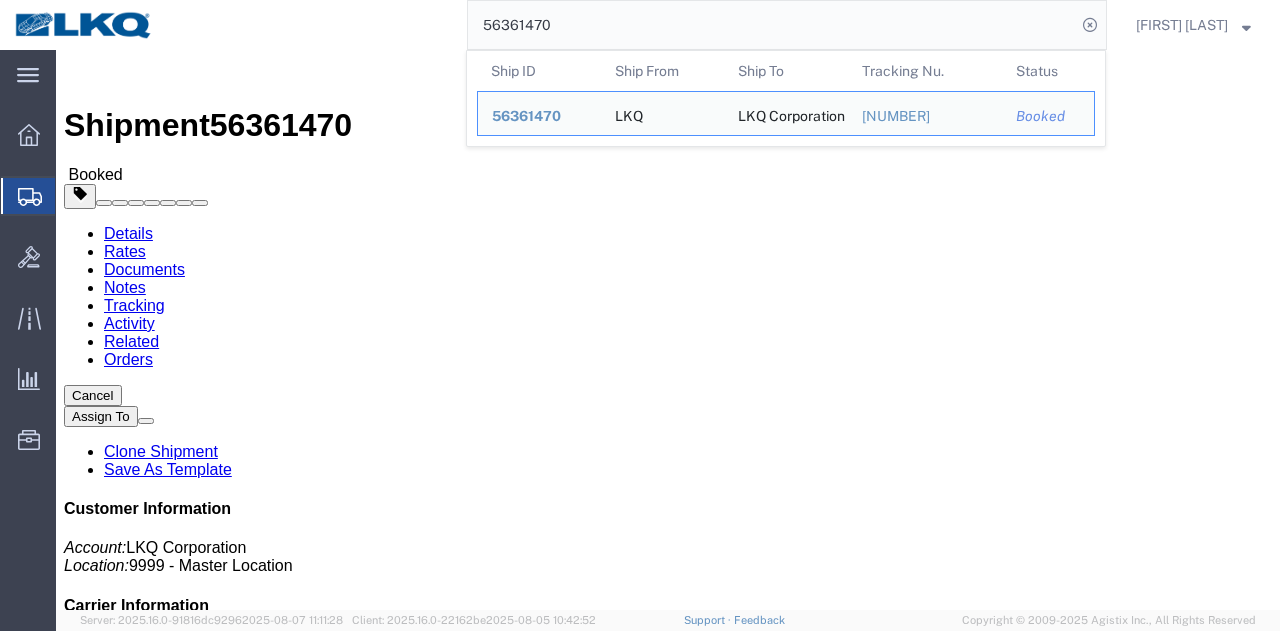 click on "Ship From LKQ (Bo Johnson) 1751 2301 S Radio rd El Reno, OK 73036 United States 4054453404 btjohnson@lkqcorp.com Ship To
LKQ Corporation (Chris Millwee) 1760 1710 W Mount Houston Rd Houston, TX 77038 United States 281-886-1028 Requested
Pickup & Delivery Dates
08/07/2025  08:58
-
08/07/2025  09:58  08/08/2025  06:15
-
08/08/2025  06:30 Schedule pickup request  Edit Date and Time
Pickup Date:
Pickup Start Date Pickup Start Time Pickup Open Date and Time Aug 07 2025 8:58 AM Pickup Close Date Pickup Close Time
Pickup Close Date and Time
Aug 07 2025 9:58 AM
Delivery by Date
Delivery Start Date Delivery Start Time
Deliver Open Date and Time
Aug 08 2025 6:15 AM Deliver Close Date Deliver Close Time
Deliver Close Date and Time
Aug 08 2025 6:30 AM
Notify carrier of changes
Cancel" 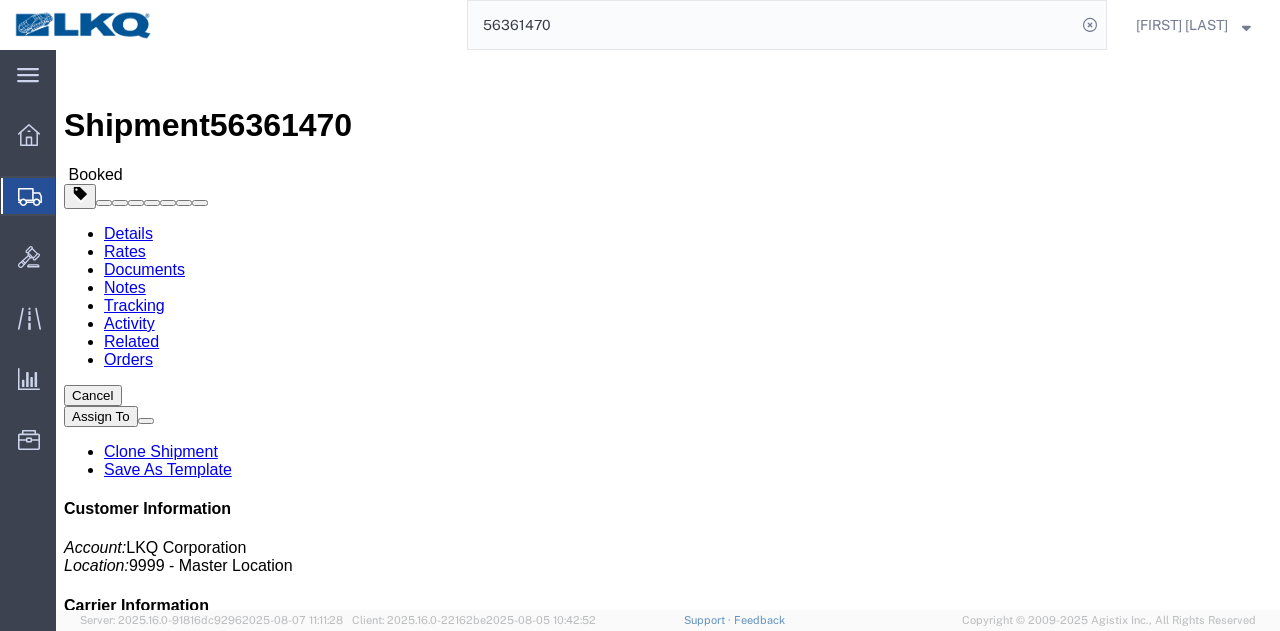 click on "56361470" 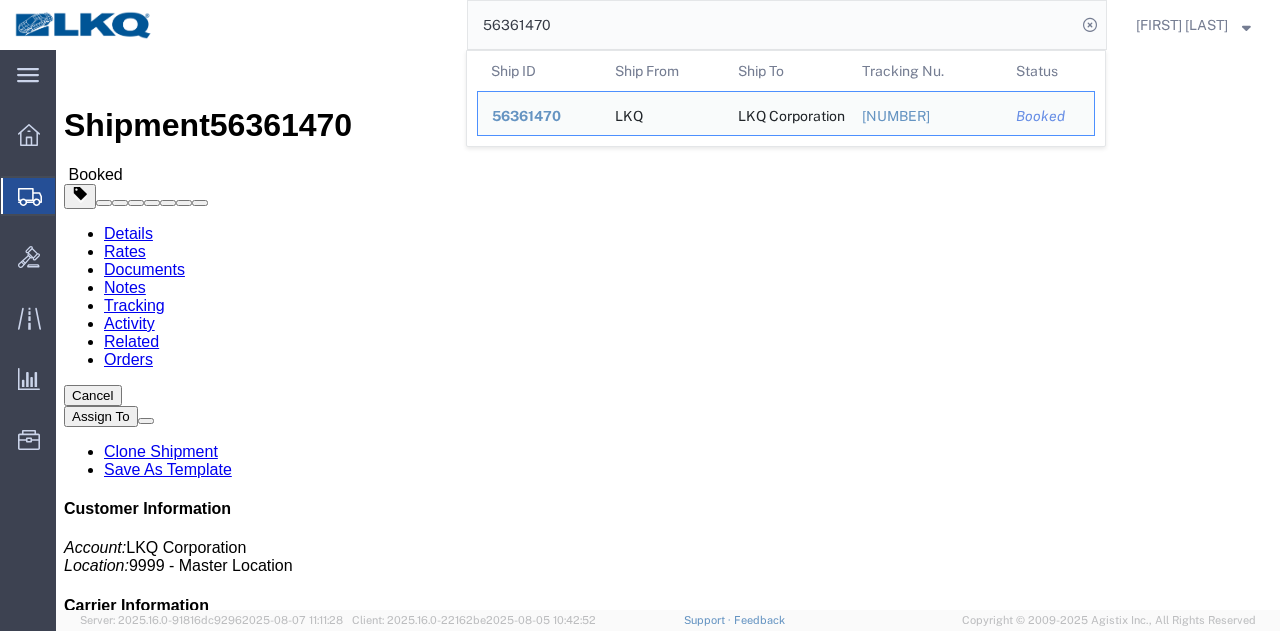 paste on "41672" 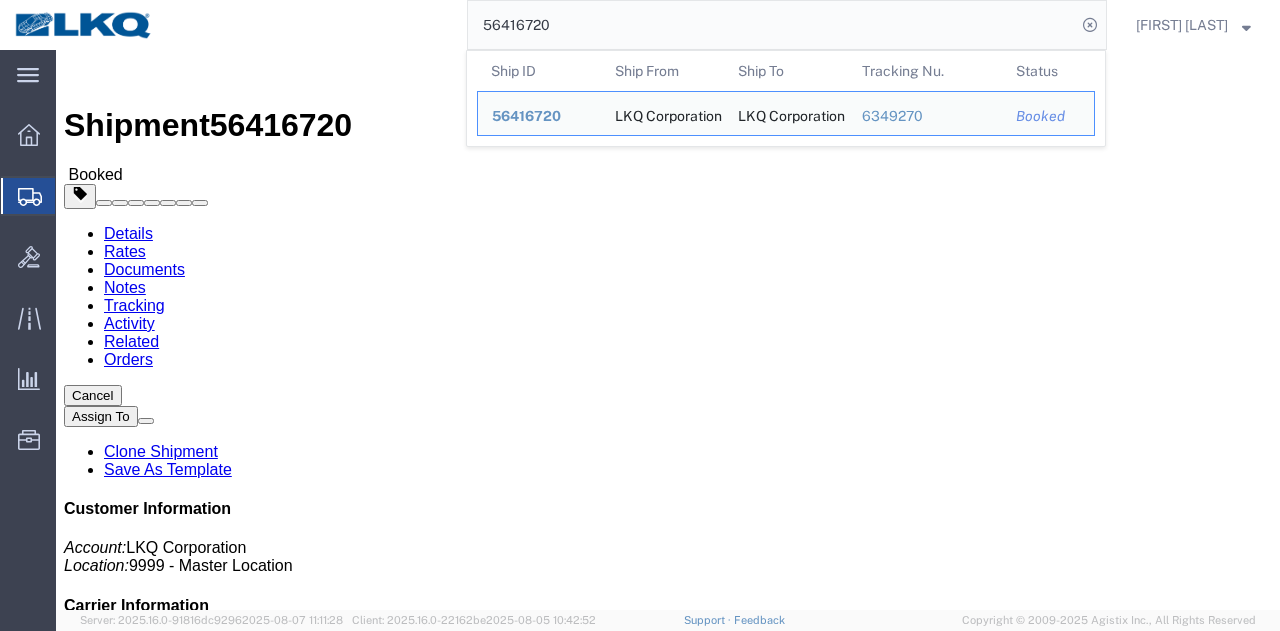 click on "LKQ Corporation (Johnny Humes) 3126 2727 North Oak Grove Ave Springfield, MO 65803 United States 417-731-3115 jhumes@lkqcorp.com" 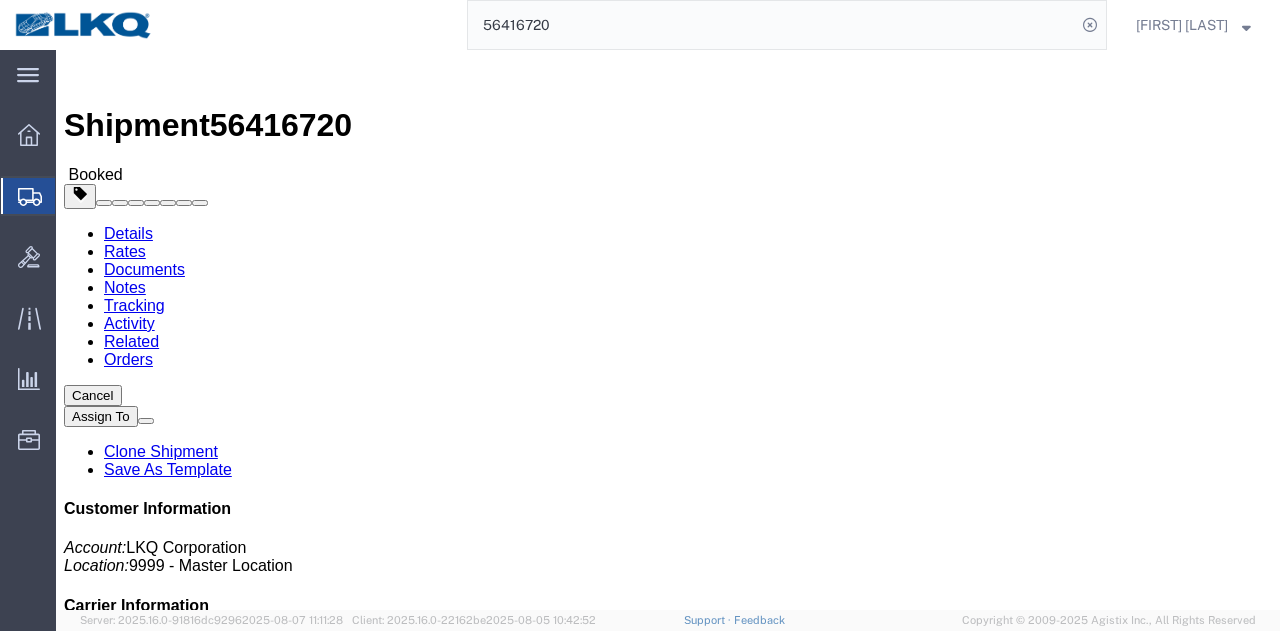 click on "LKQ Corporation (Johnny Humes) 3126 2727 North Oak Grove Ave Springfield, MO 65803 United States 417-731-3115 jhumes@lkqcorp.com" 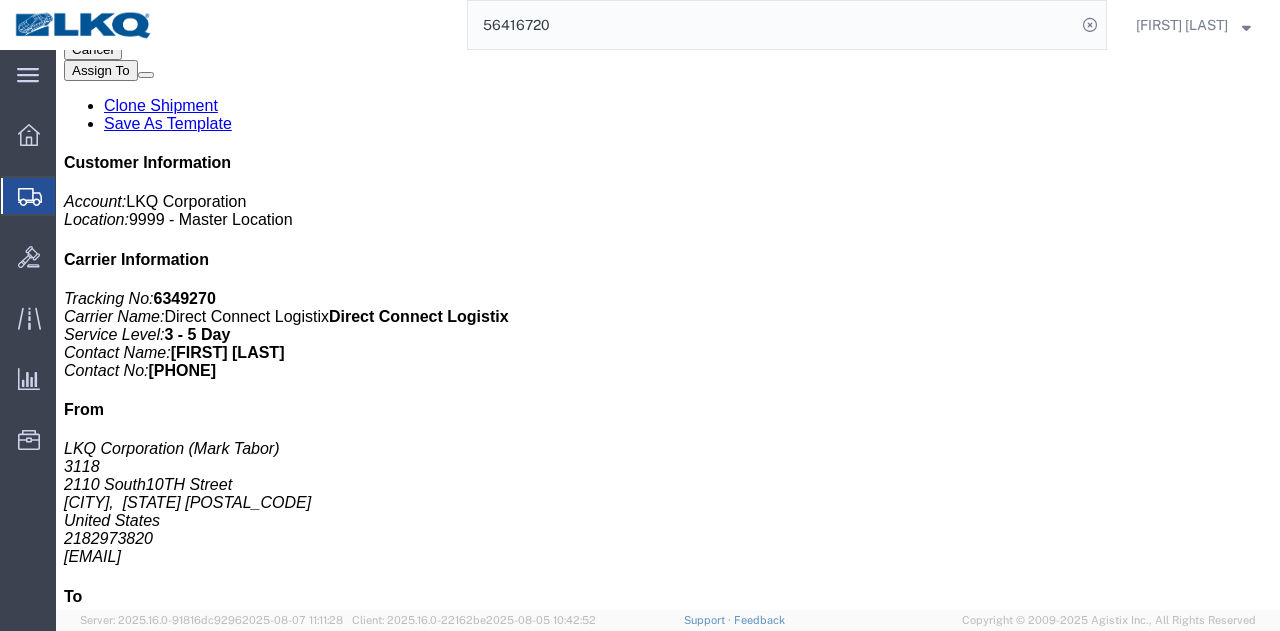 scroll, scrollTop: 0, scrollLeft: 0, axis: both 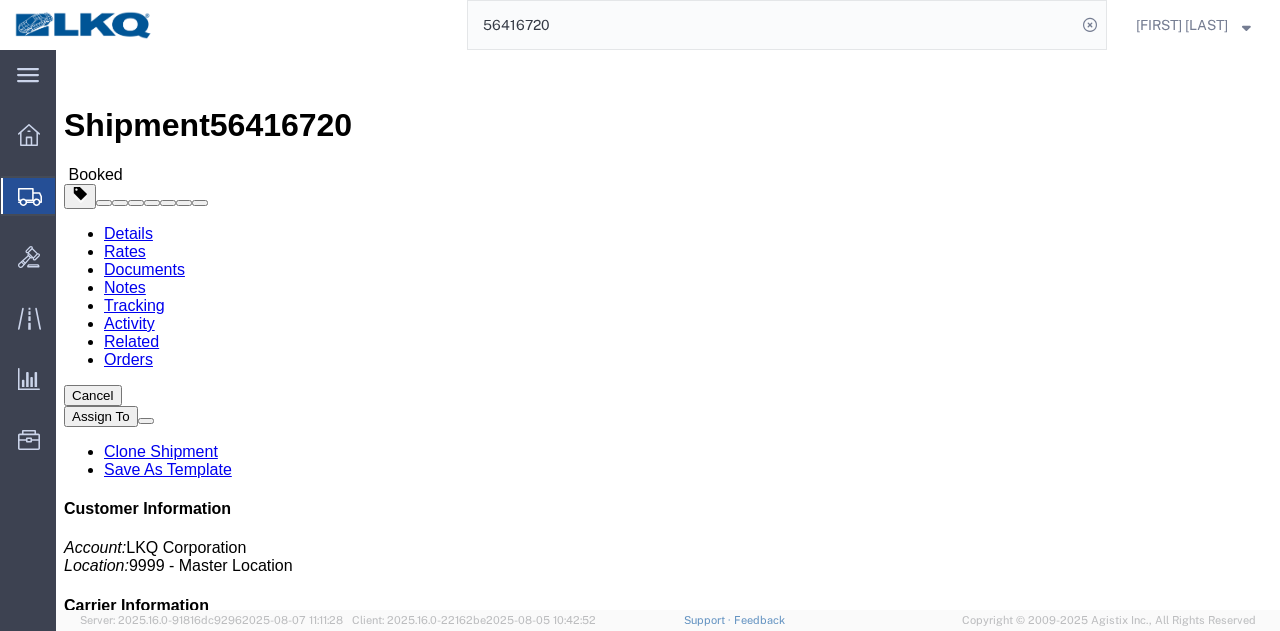 click on "LKQ Corporation (Johnny Humes) 3126 2727 North Oak Grove Ave Springfield, MO 65803 United States 417-731-3115 jhumes@lkqcorp.com" 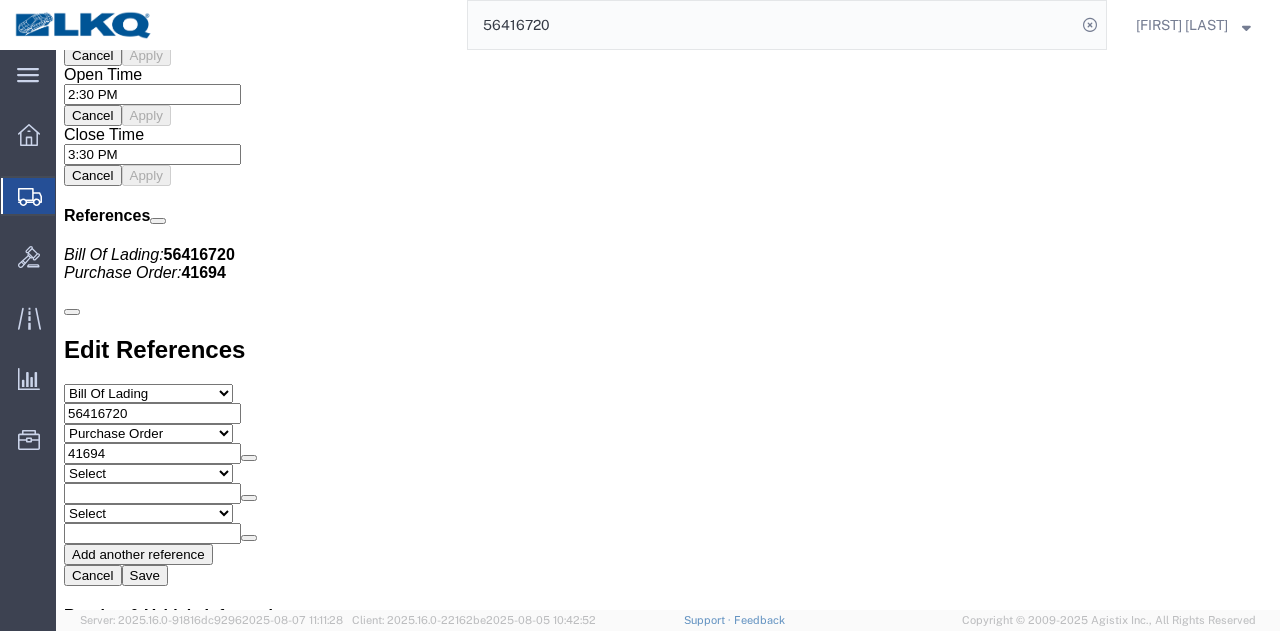 scroll, scrollTop: 1962, scrollLeft: 0, axis: vertical 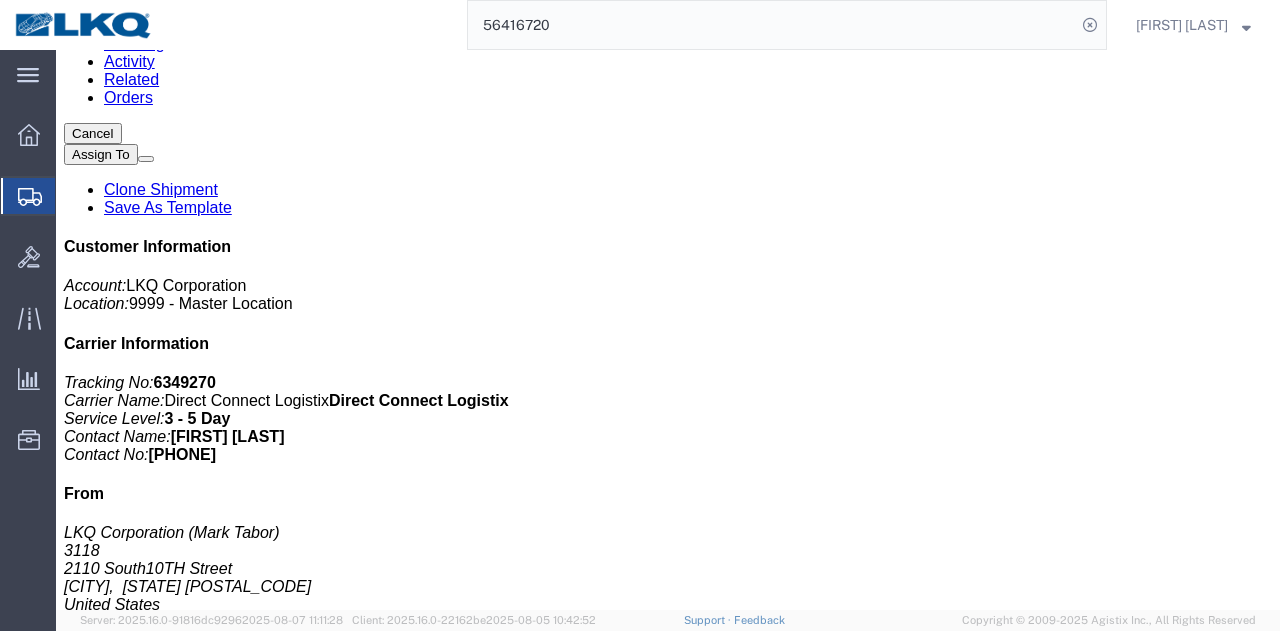 click on "56416720" 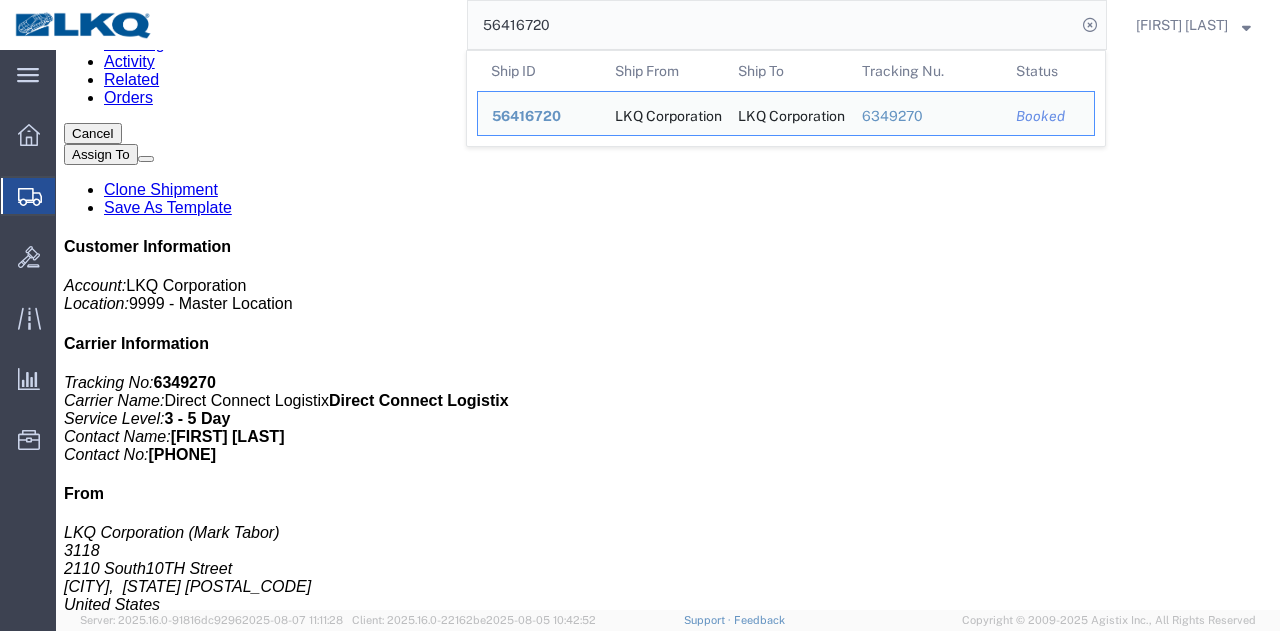 paste on "25503" 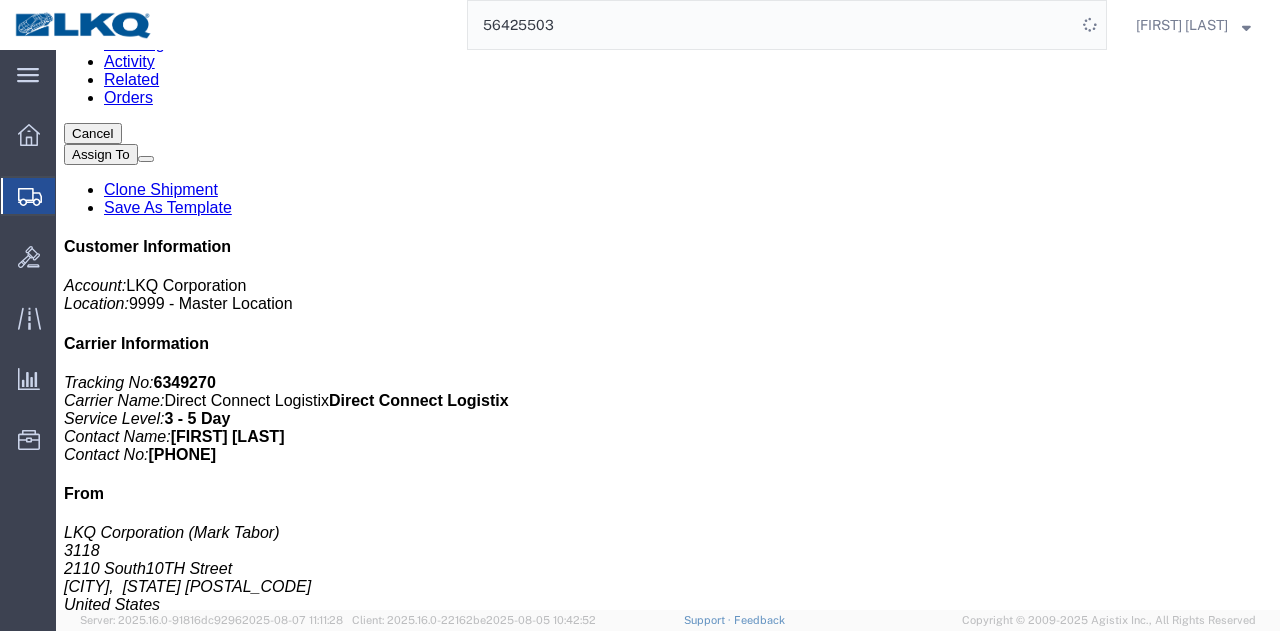 click on "Leg 1 - Truckload Vehicle 1: Standard Dry Van (53 Feet) Number of trucks: 1" 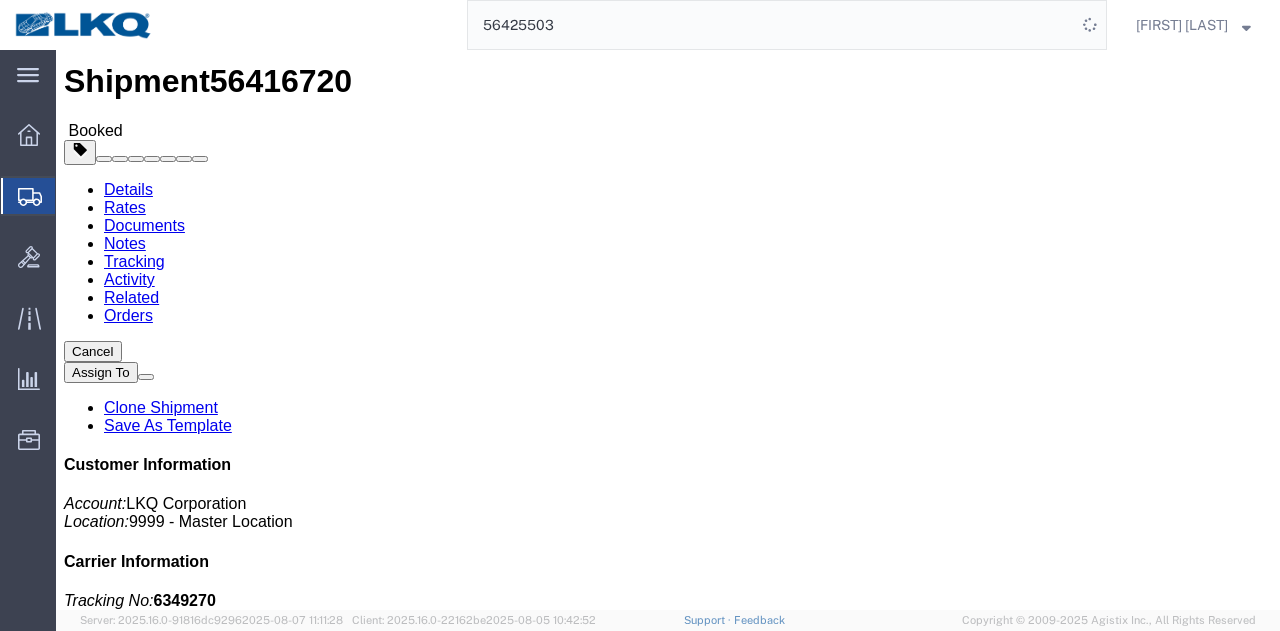 scroll, scrollTop: 0, scrollLeft: 0, axis: both 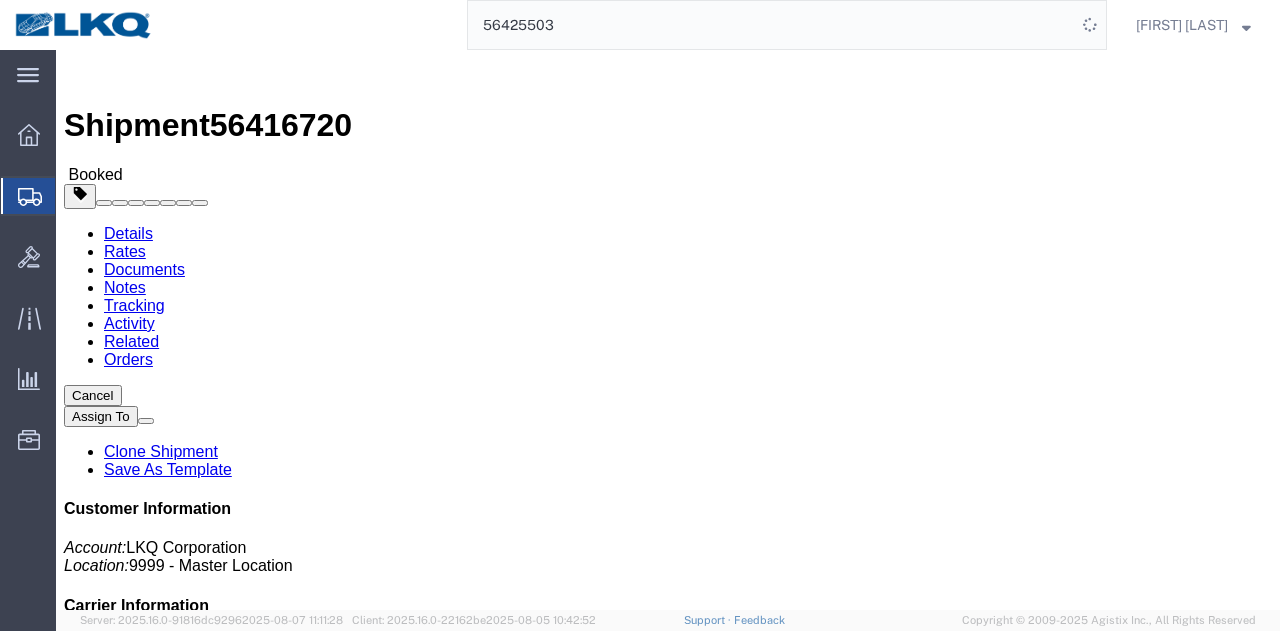 click on "Ship From LKQ Corporation (Mark Tabor) 3118 2110 South10TH Street Brainerd, MN 56401 United States 2182973820 mrtabor@lkqcorp.com Ship To
LKQ Corporation (Johnny Humes) 3126 2727 North Oak Grove Ave Springfield, MO 65803 United States 417-731-3115 jhumes@lkqcorp.com
Pickup & Delivery Dates
08/08/2025  07:00
-
08/08/2025  13:30 Schedule pickup request  Edit Date and Time
Pickup Date:
Pickup Start Date Pickup Start Time Pickup Open Date and Time Aug 08 2025 7:00 AM Pickup Close Date Pickup Close Time
Pickup Close Date and Time
Aug 08 2025 1:30 PM
Delivery by Date
Delivery Start Date Delivery Start Time
Deliver Open Date and Time
Deliver Close Date Deliver Close Time
Deliver Close Date and Time
Notify carrier of changes
Cancel
Save
Open Time 7:00 AM Cancel Apply   Cancel" 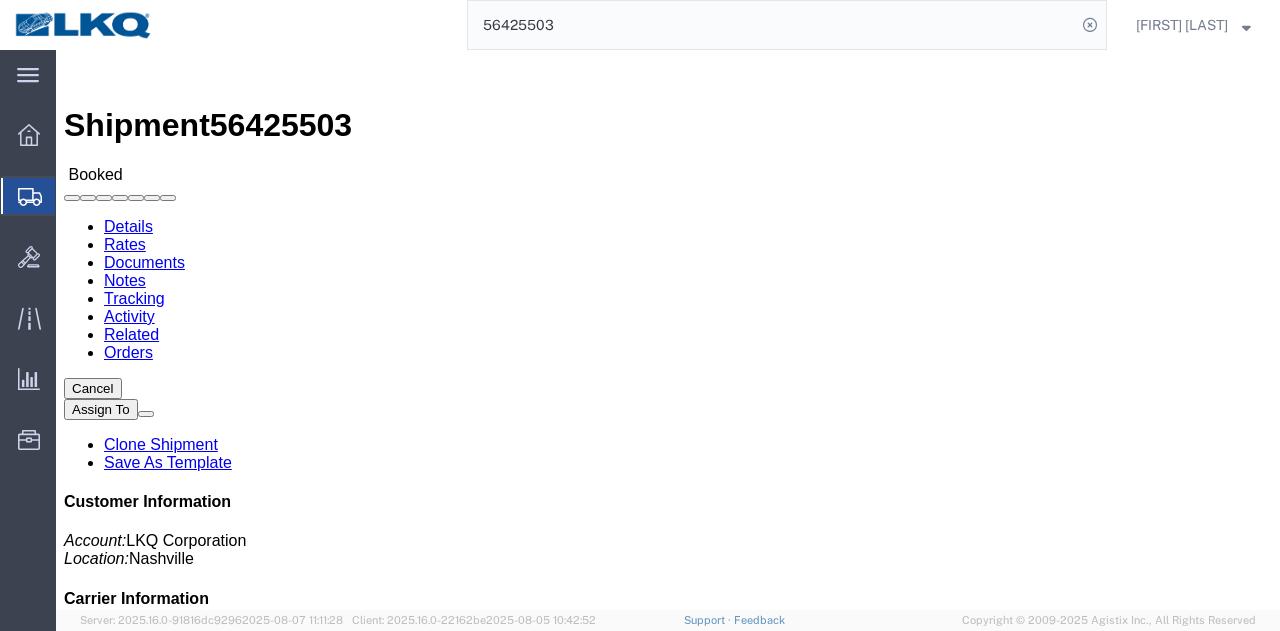 click on "Leg 1 - Truckload Vehicle 1: Standard Dry Van (53 Feet) Number of trucks: 1" 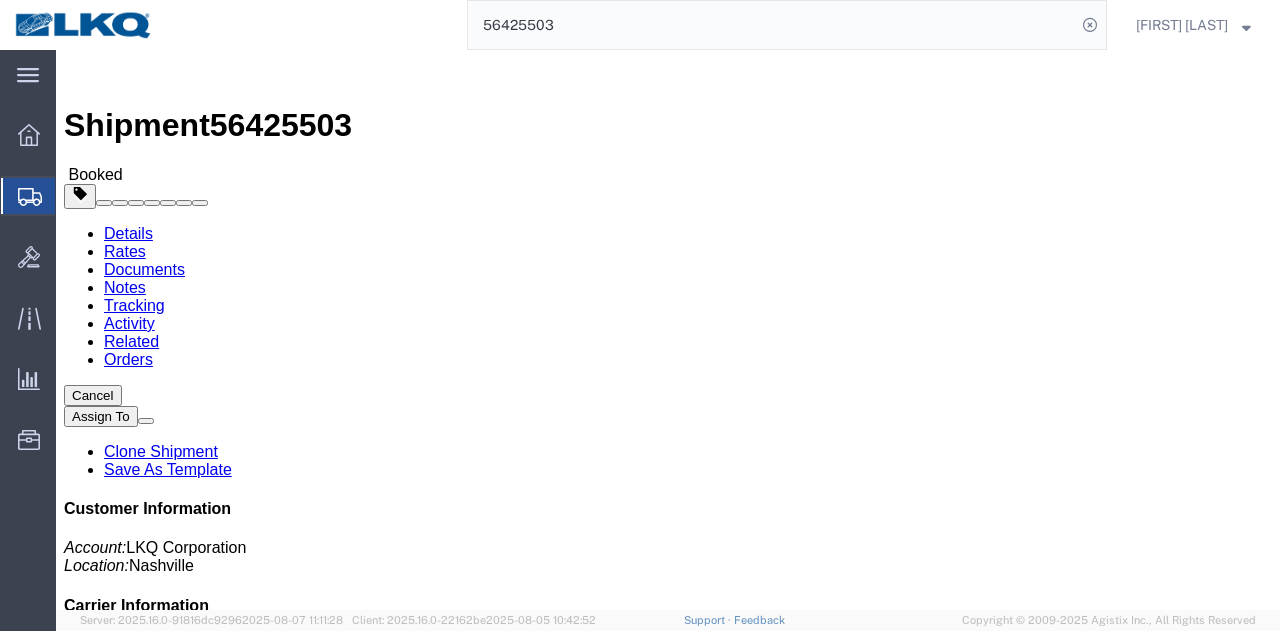 click on "Leg 1 - Truckload Vehicle 1: Standard Dry Van (53 Feet) Number of trucks: 1" 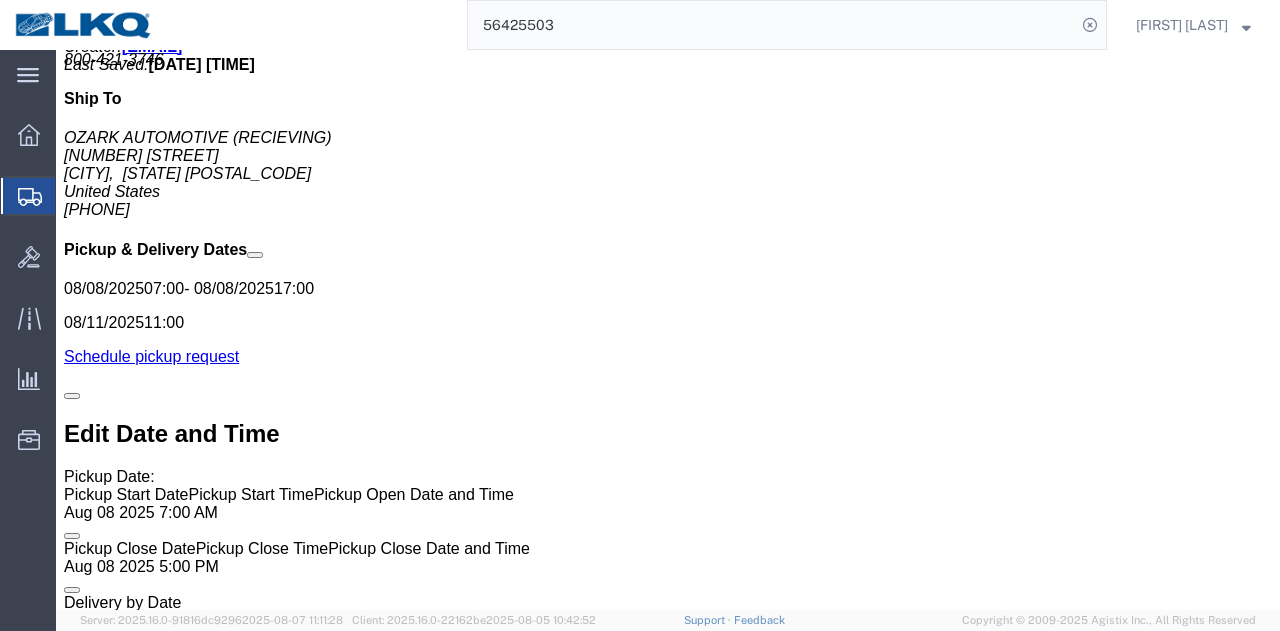 scroll, scrollTop: 1200, scrollLeft: 0, axis: vertical 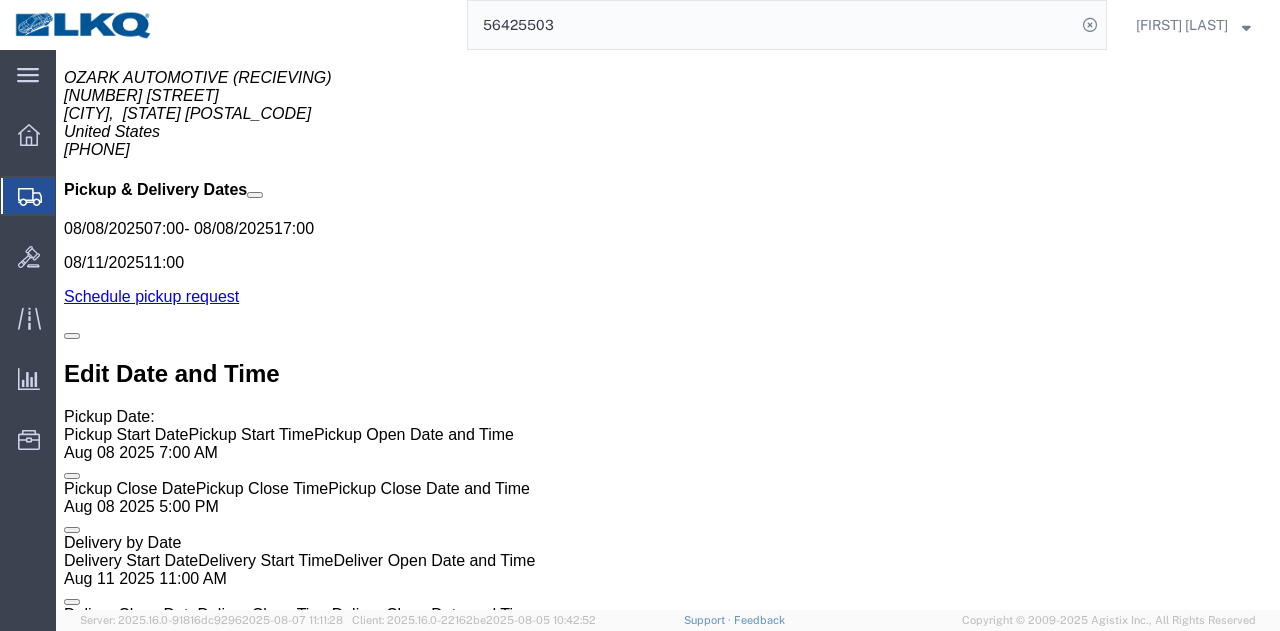 click on "(ANNA LOPEZ) 800-421-3746 malopez@lkqcorp.com" 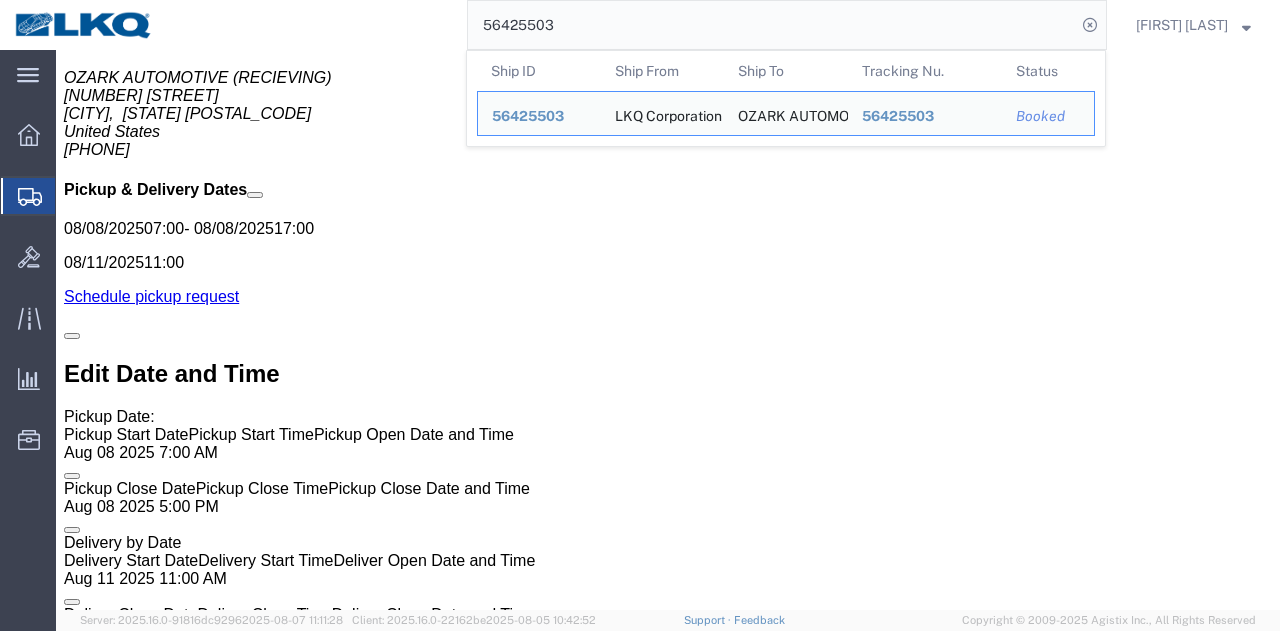 paste on "39862" 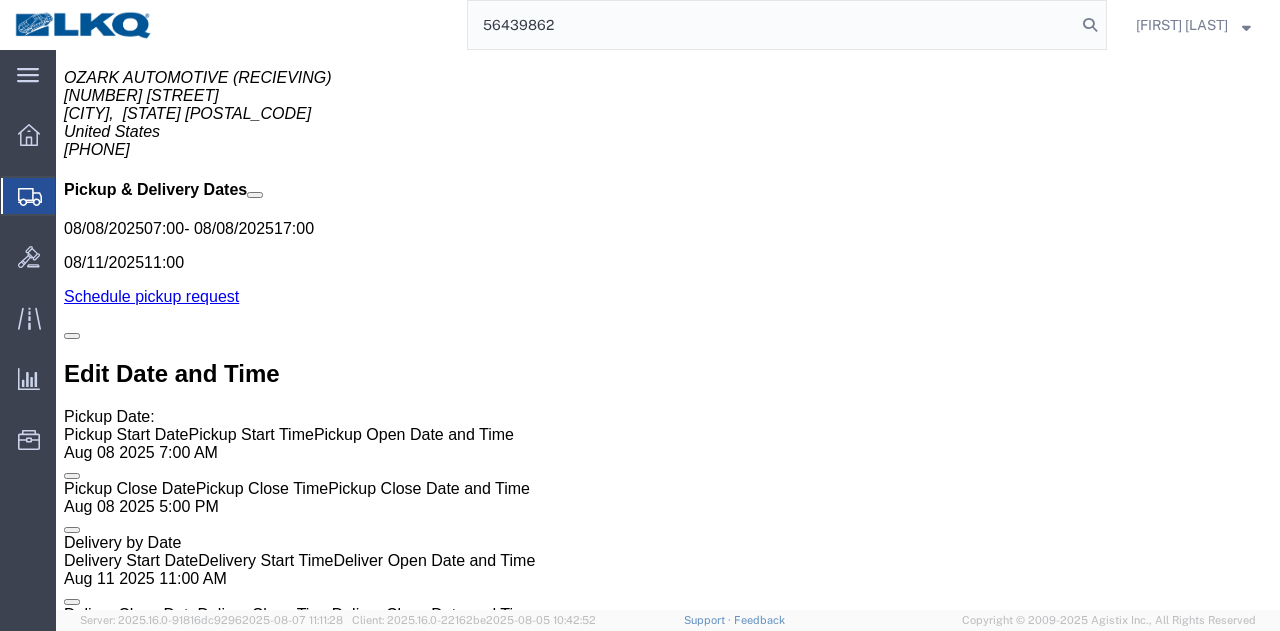 type on "56439862" 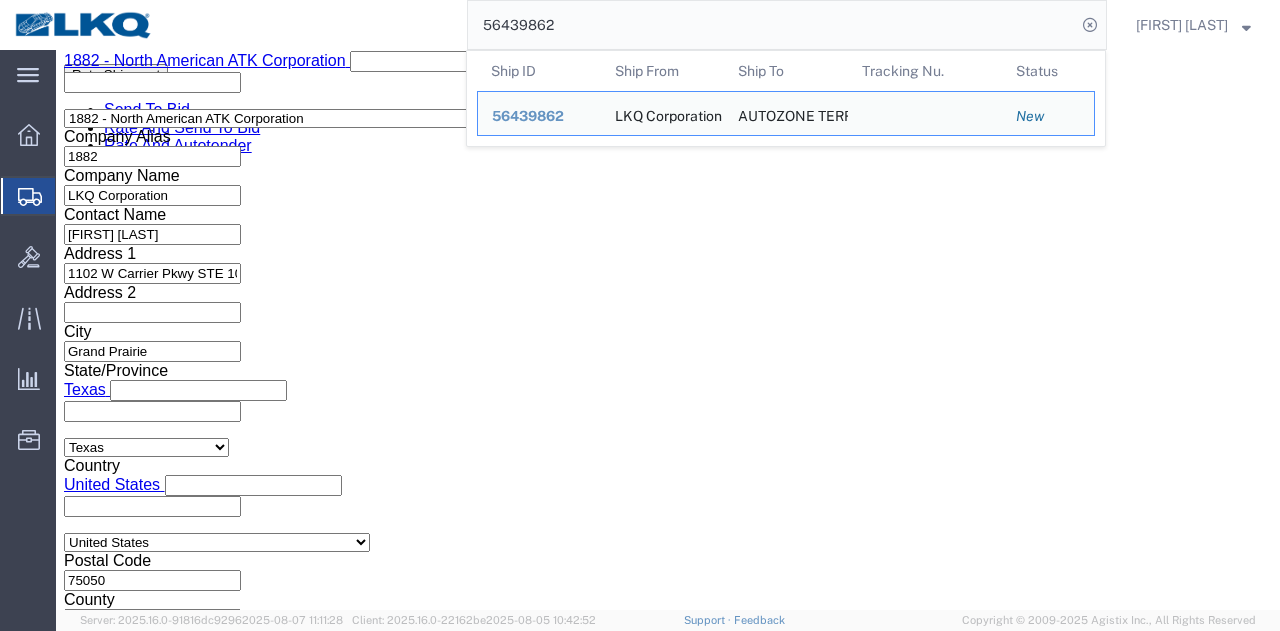 select on "27708" 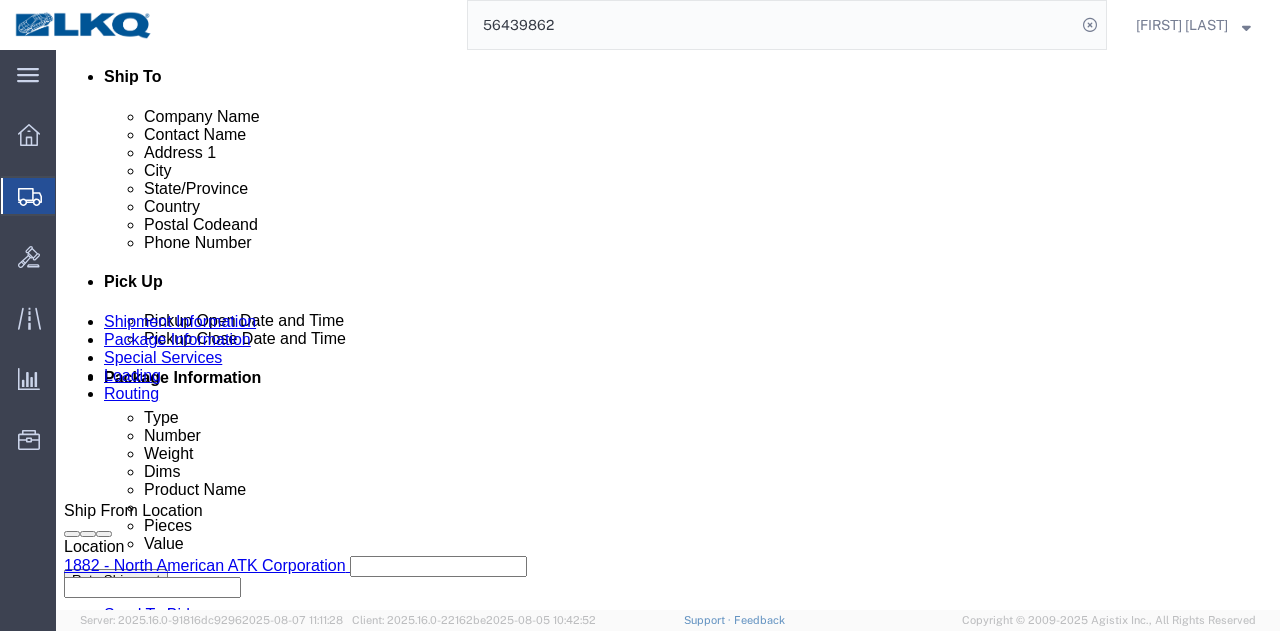 scroll, scrollTop: 700, scrollLeft: 0, axis: vertical 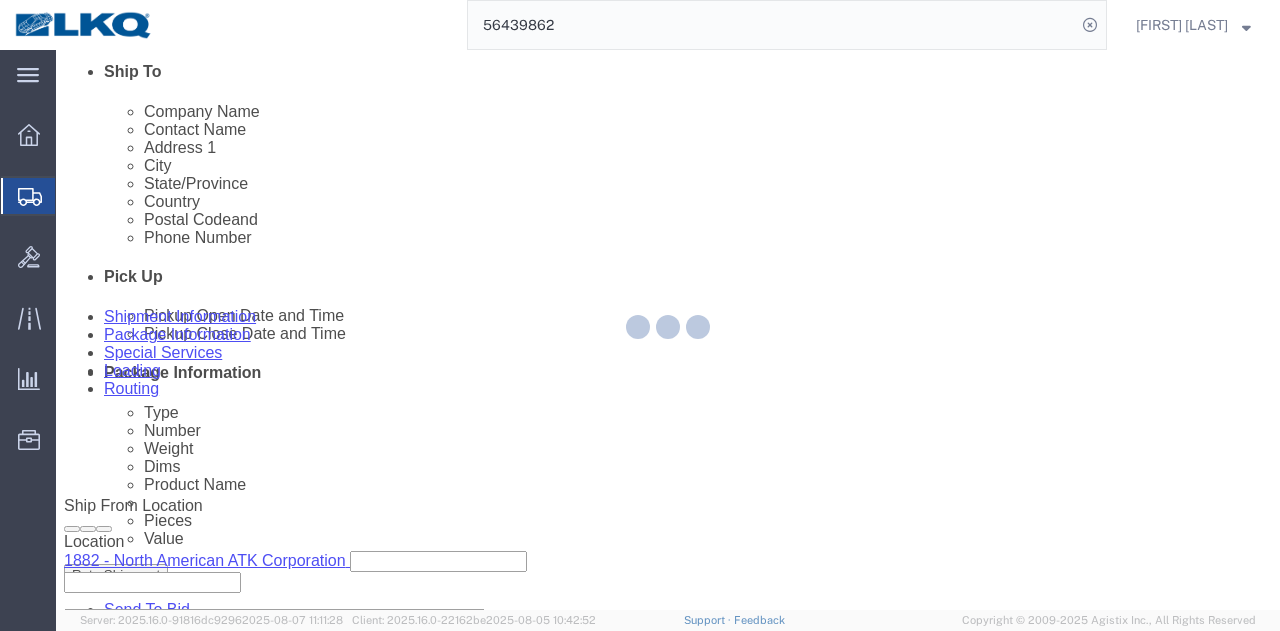 select on "TL" 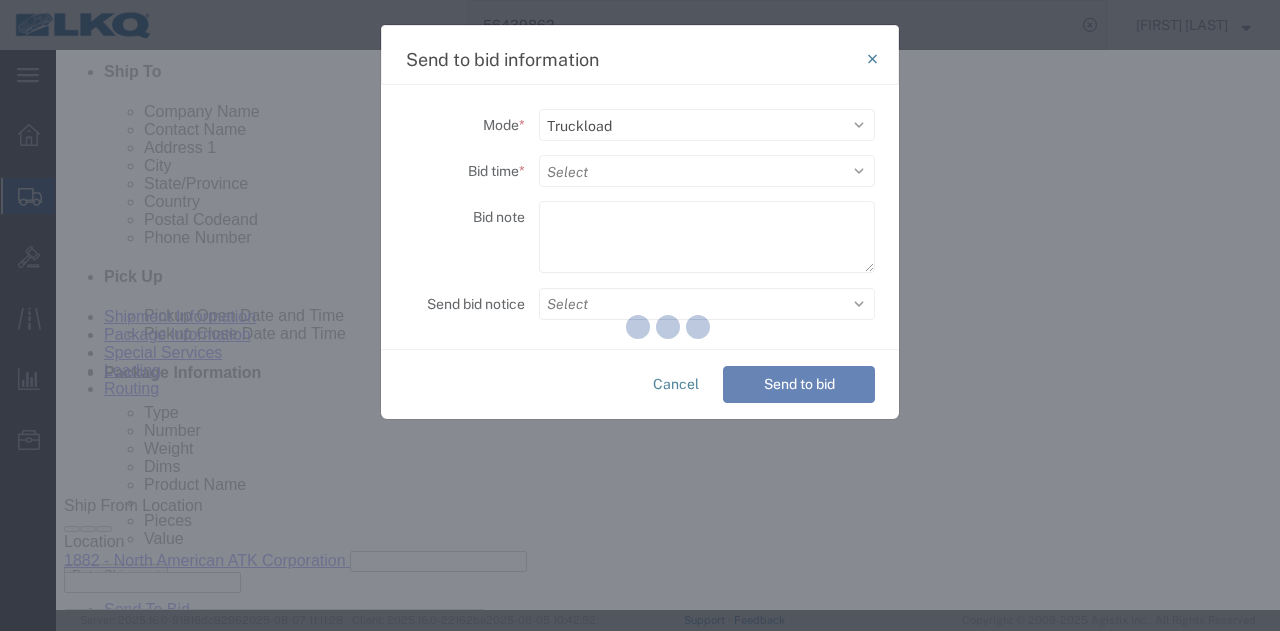 click 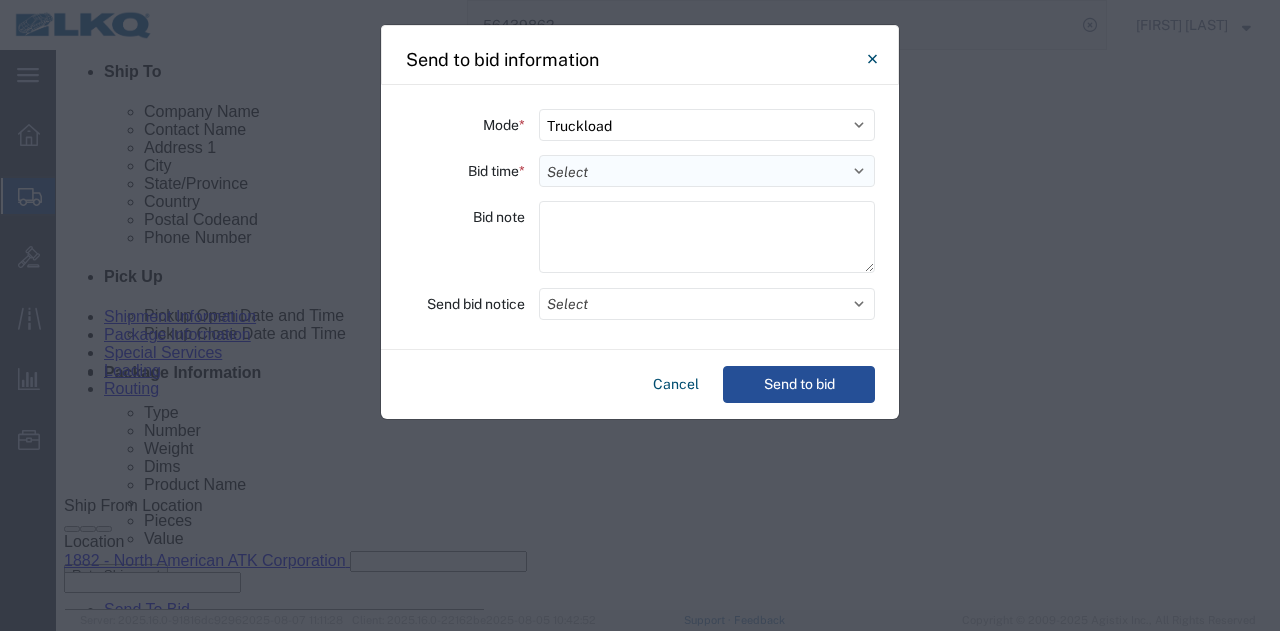 click on "Select 30 Min (Rush) 1 Hour (Rush) 2 Hours (Rush) 4 Hours (Rush) 8 Hours (Rush) 12 Hours (Rush) 16 Hours (Rush) 20 Hours (Rush) 24 Hours (Standard) 28 Hours (Extended) 32 Hours (Extended) 36 Hours (Extended) 2 Days (Extended) 3 Days (Extended) 4 Days (Extended) 5 Days (Extended) 6 Days (Extended) 7 Days (Extended)" 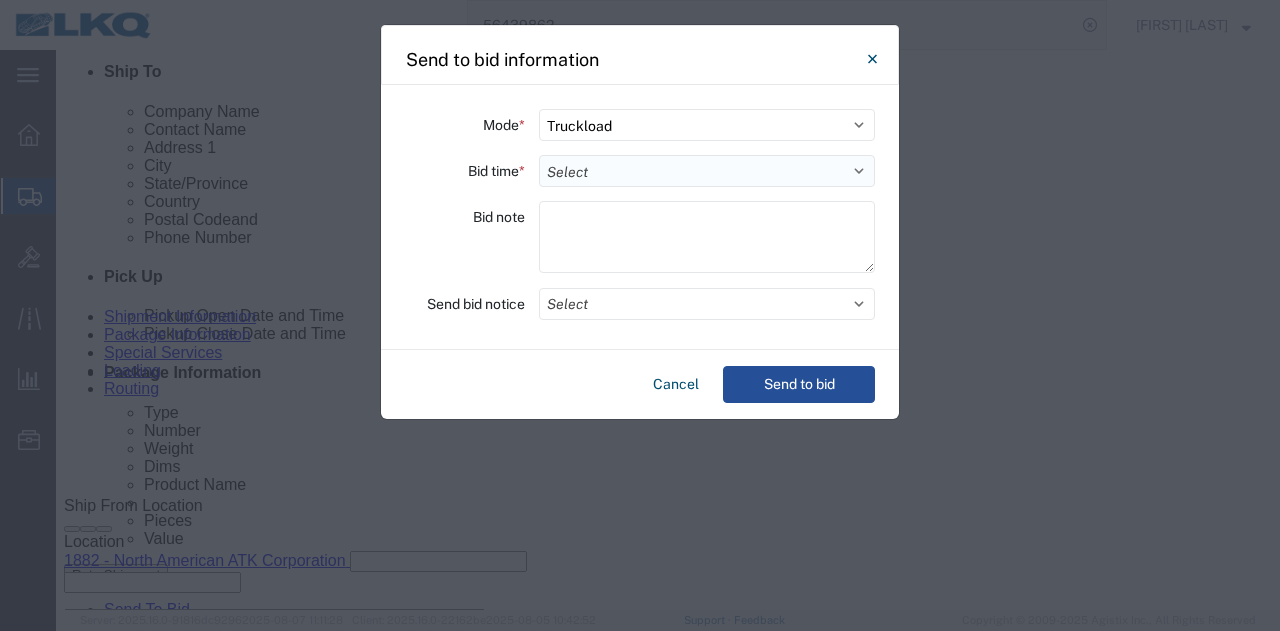 select on "12" 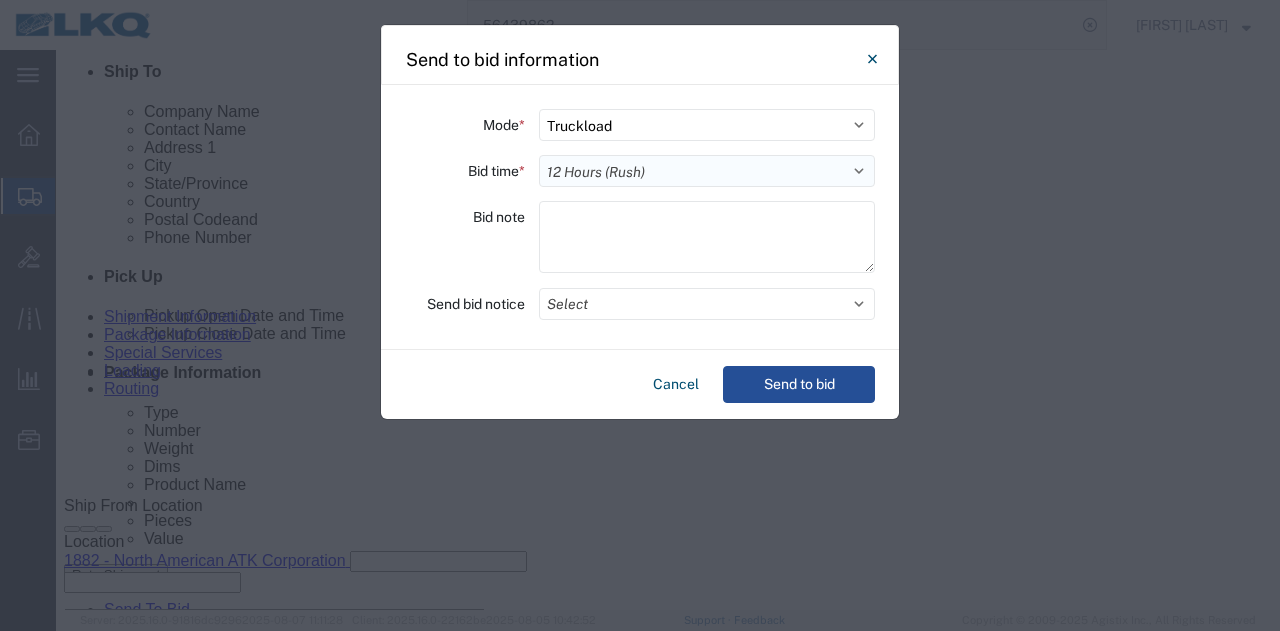 click on "Select 30 Min (Rush) 1 Hour (Rush) 2 Hours (Rush) 4 Hours (Rush) 8 Hours (Rush) 12 Hours (Rush) 16 Hours (Rush) 20 Hours (Rush) 24 Hours (Standard) 28 Hours (Extended) 32 Hours (Extended) 36 Hours (Extended) 2 Days (Extended) 3 Days (Extended) 4 Days (Extended) 5 Days (Extended) 6 Days (Extended) 7 Days (Extended)" 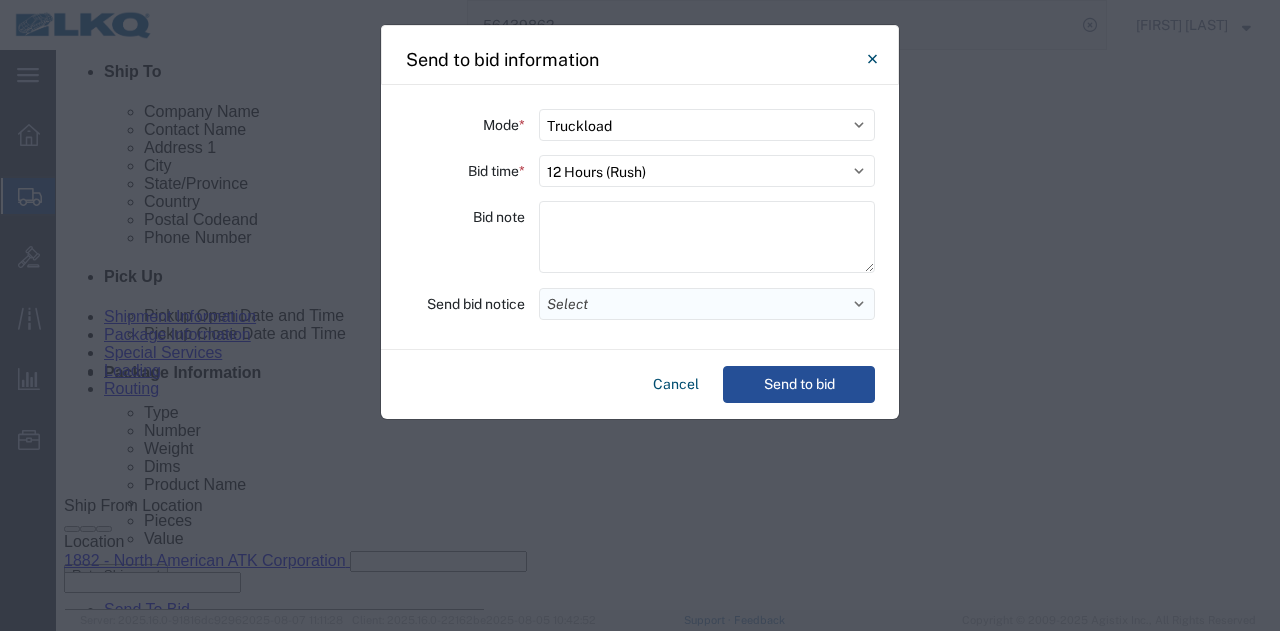 click on "Select" 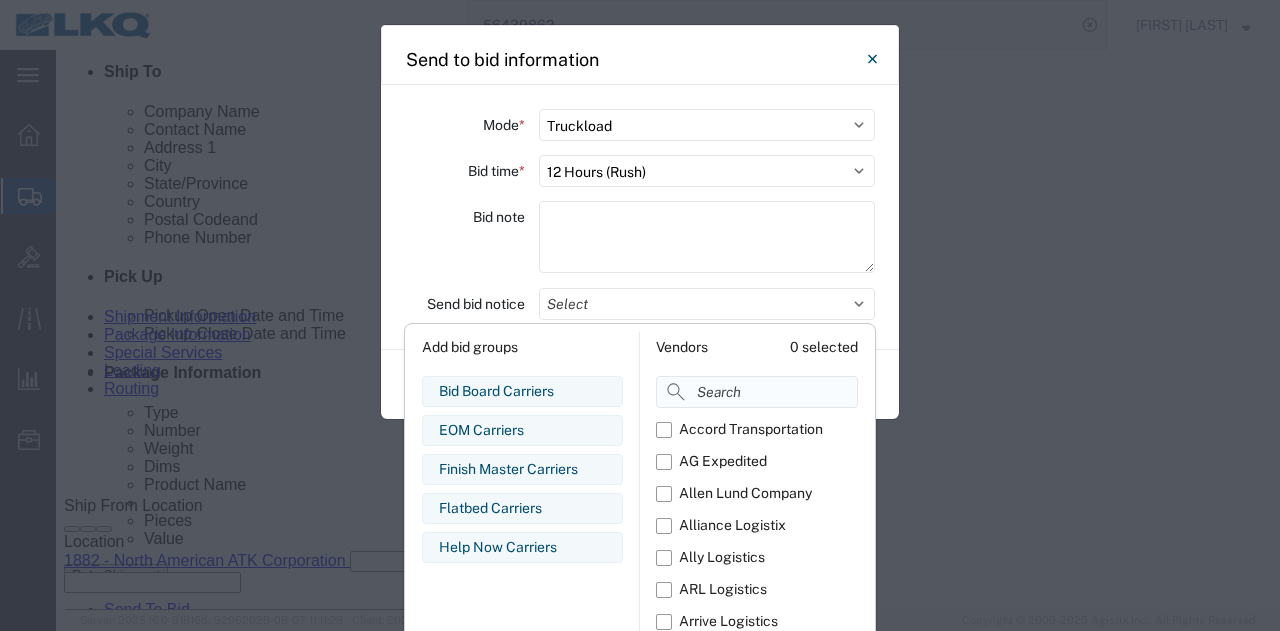 click 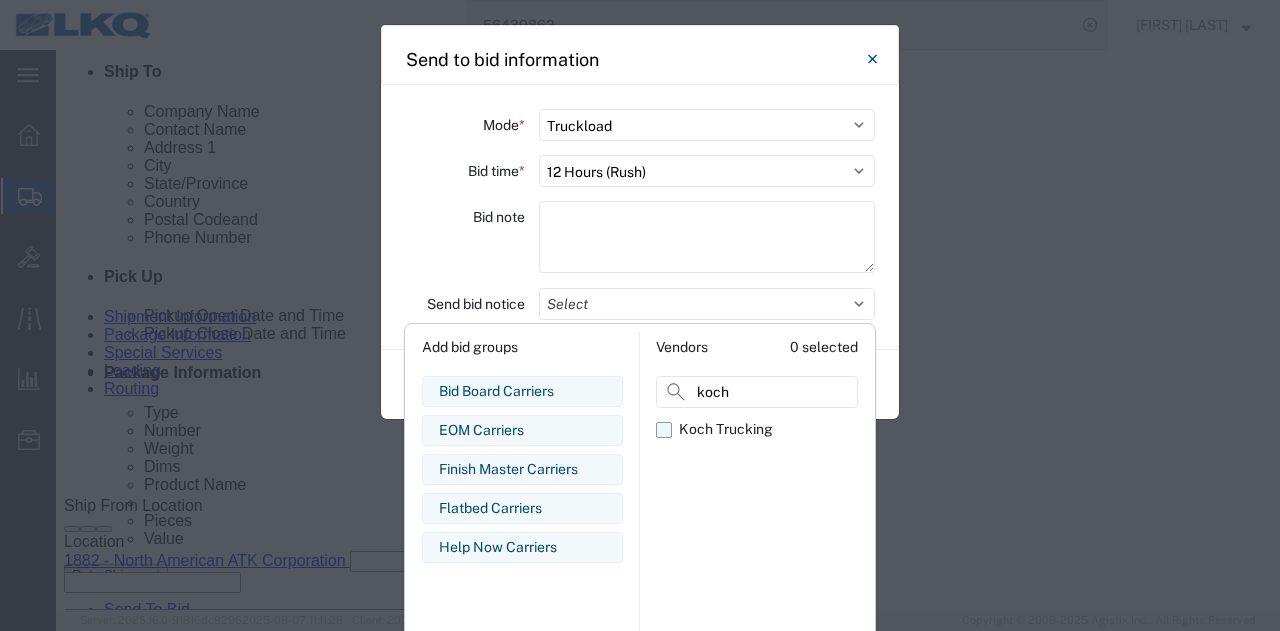 type on "koch" 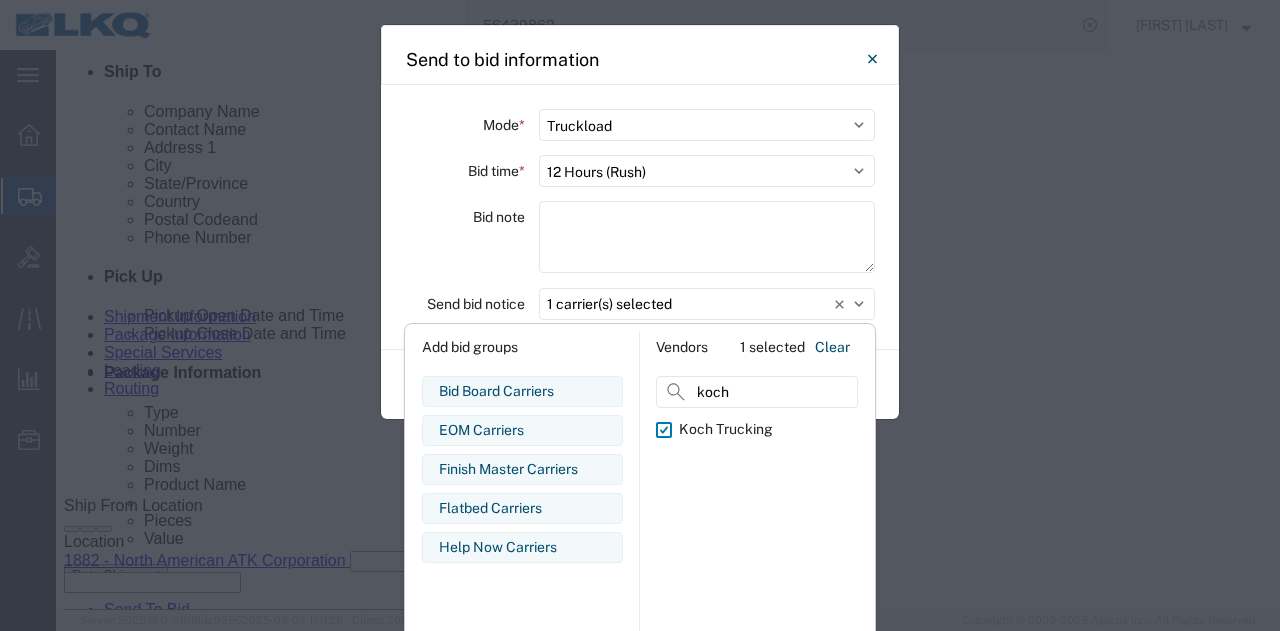click on "Bid note" 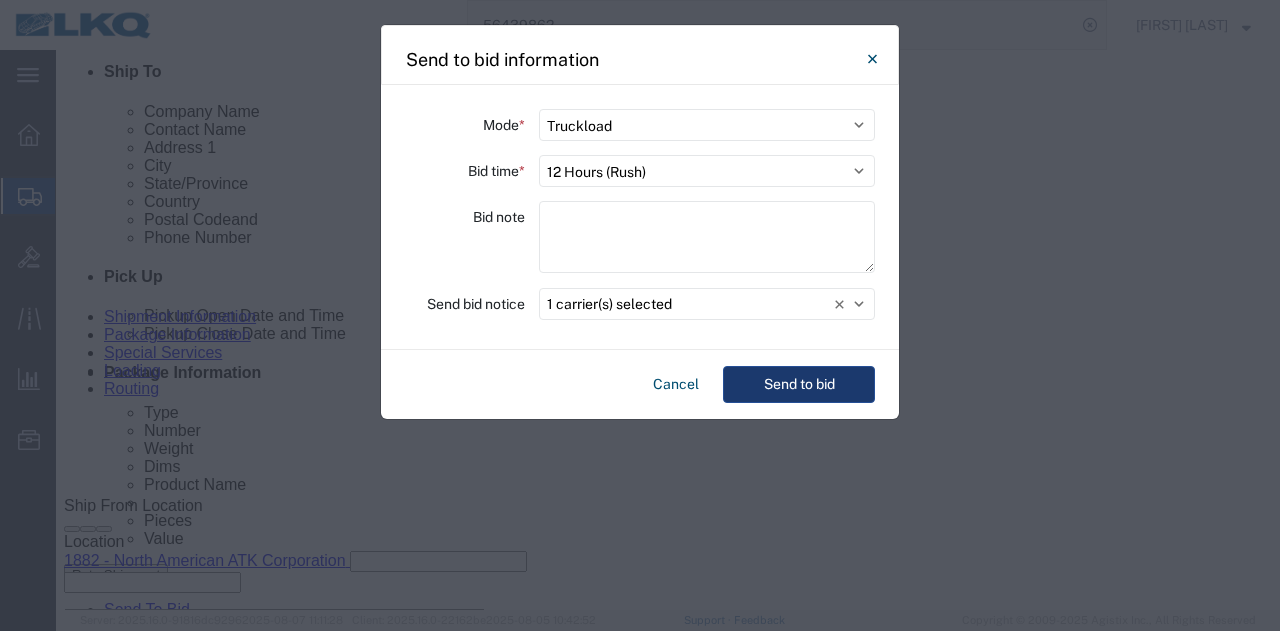 click on "Send to bid" 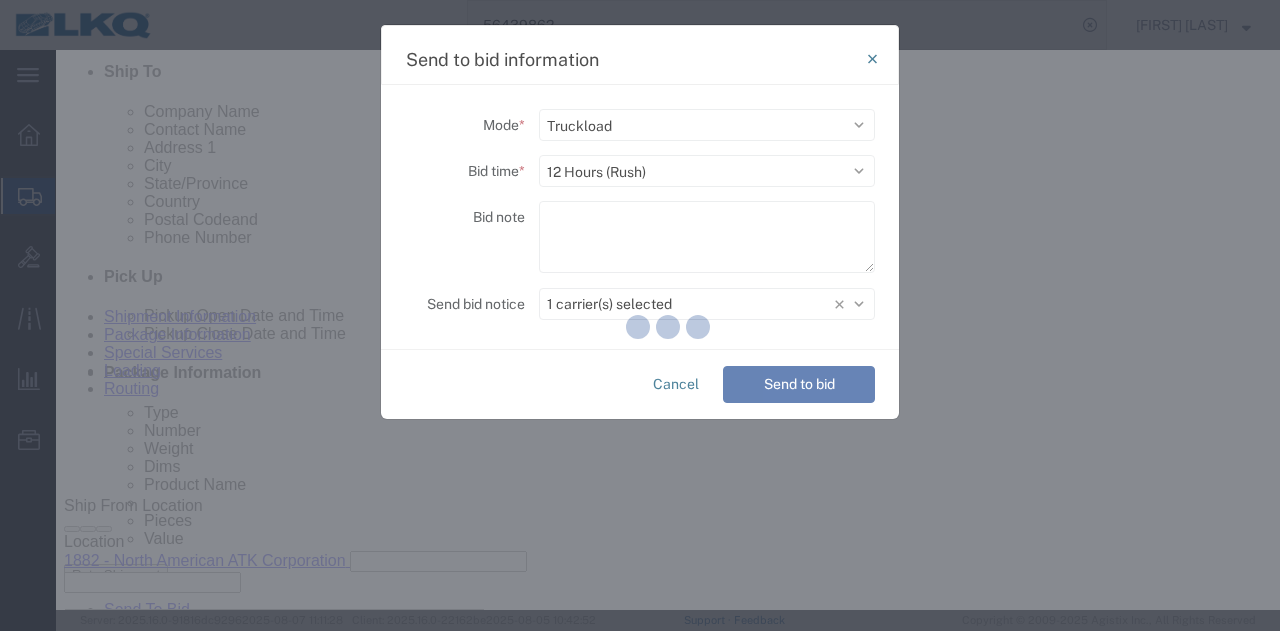 type 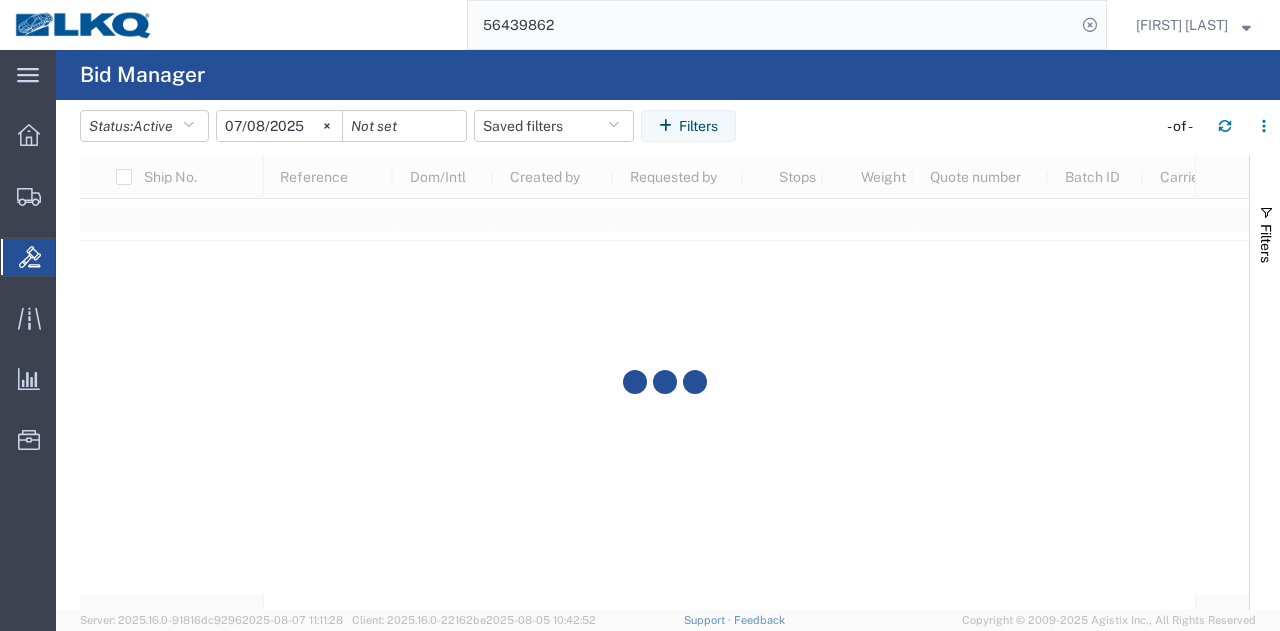 click on "56439862" 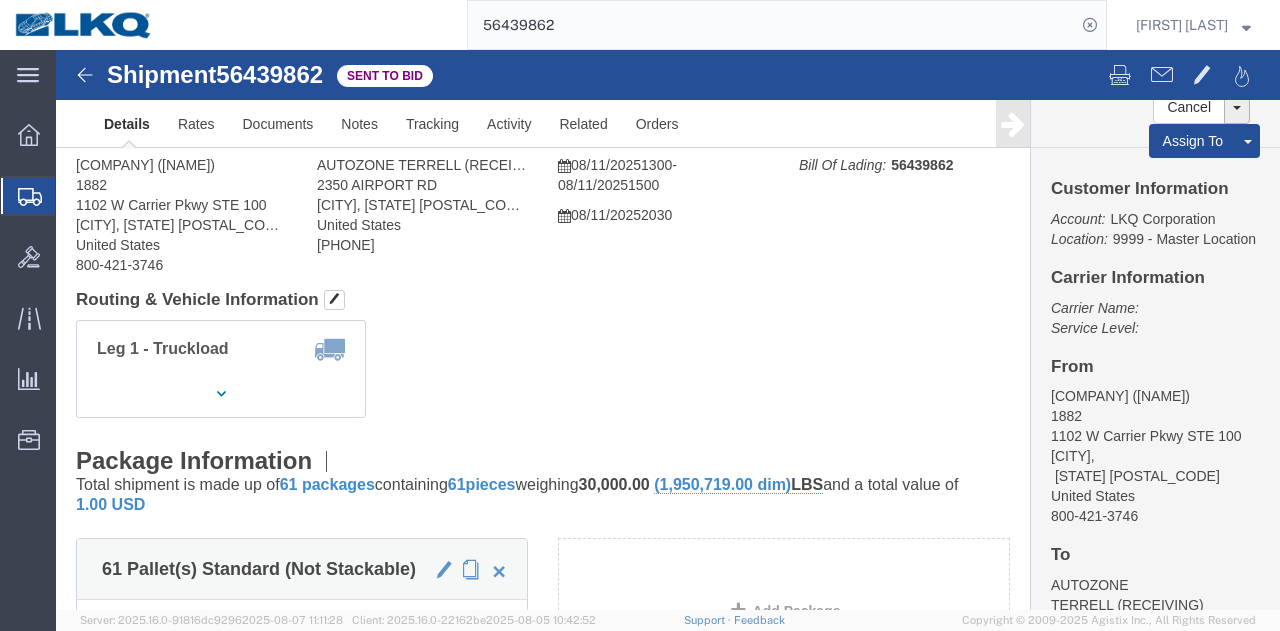 scroll, scrollTop: 0, scrollLeft: 0, axis: both 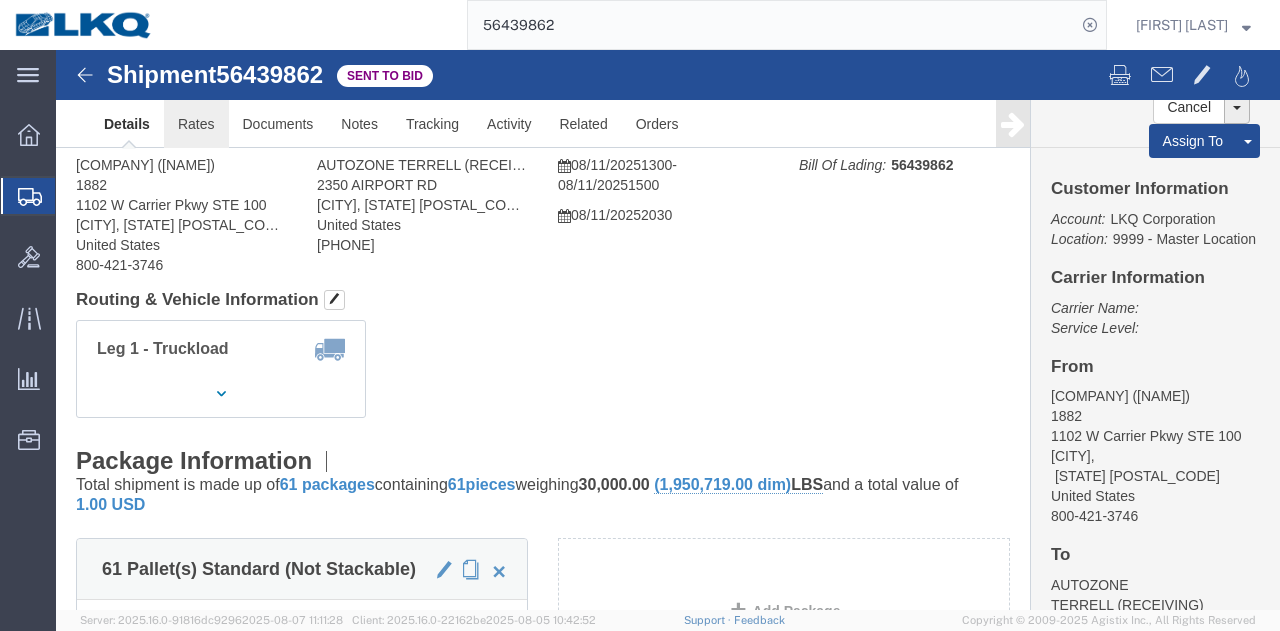 click on "Rates" 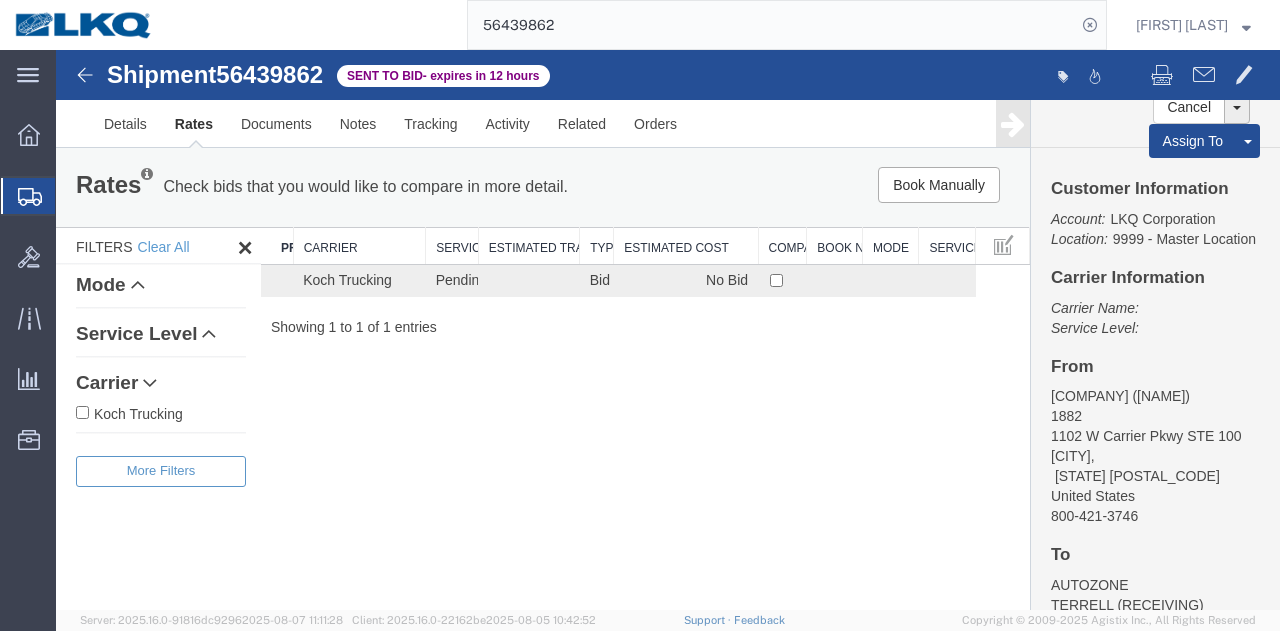 click on "Shipment  56439862 1
of
1   Sent to Bid  - expires in 12 hours
Details Rates Documents Notes Tracking Activity Related Orders
Cancel
Withdraw Bid
Extend Bid
Assign To
Clone Shipment
Save As Template
Customer Information
Account: LKQ Corporation
Location: 9999 - Master Location
Carrier Information
Carrier Name:
Service Level:
From
LKQ Corporation (MICHAEL VASQUEZ)
1882 1102 W Carrier Pkwy STE 100 Grand Prairie,
TX 75050
United States
800-421-3746
To
AUTOZONE TERRELL (RECEIVING)
2350 AIRPORT RD TERRELL, TX 75160
United States
972-524-2226
Other details
Reference: 56439862
Ship Date: 08/11/2025
Mode: Truckload
Creator: Agistix Truckload S...
Creator: offline_notificatio...
Last Saved:
Rates" at bounding box center (668, 330) 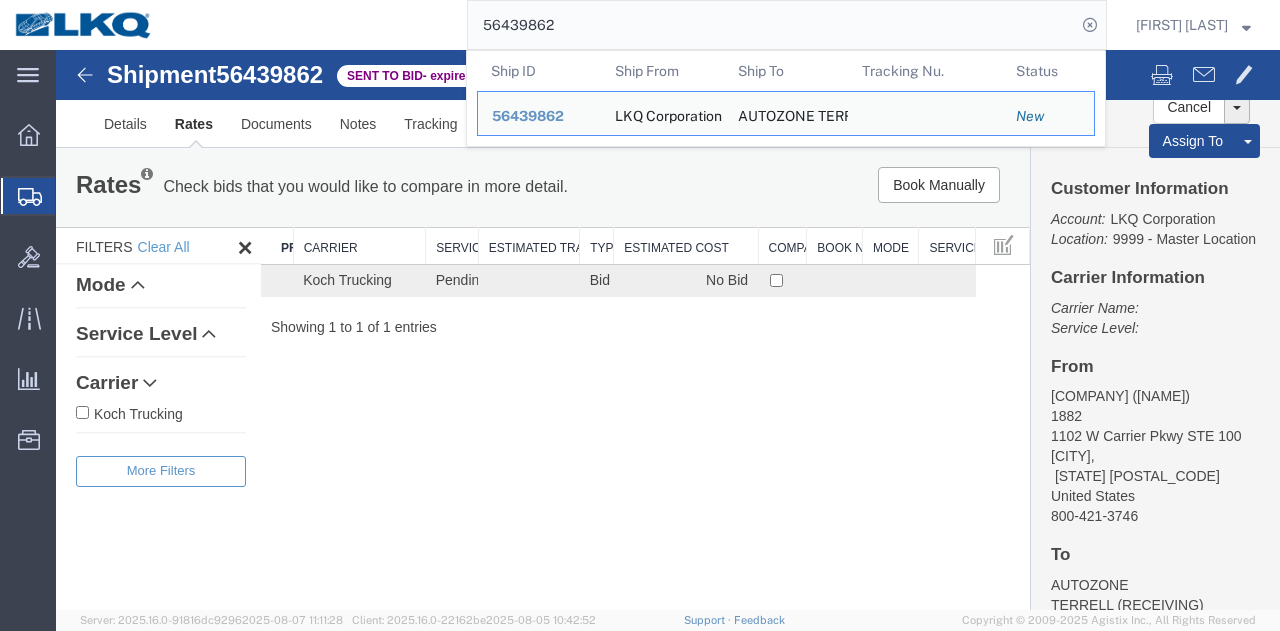 paste on "097565" 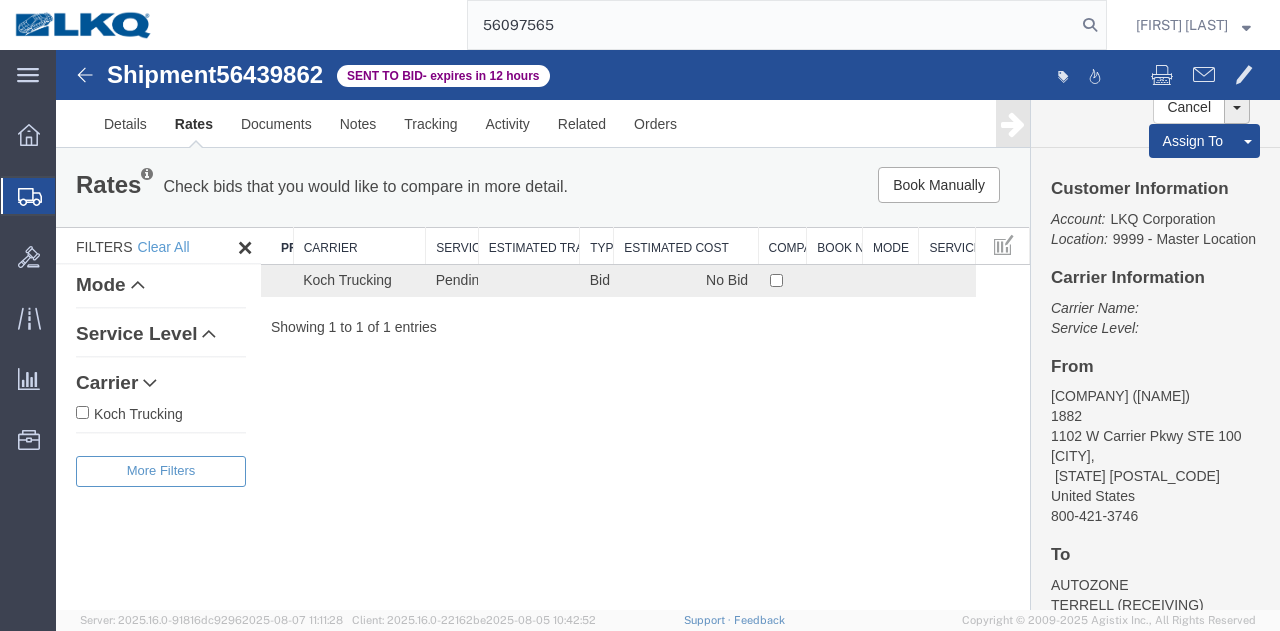 type on "56097565" 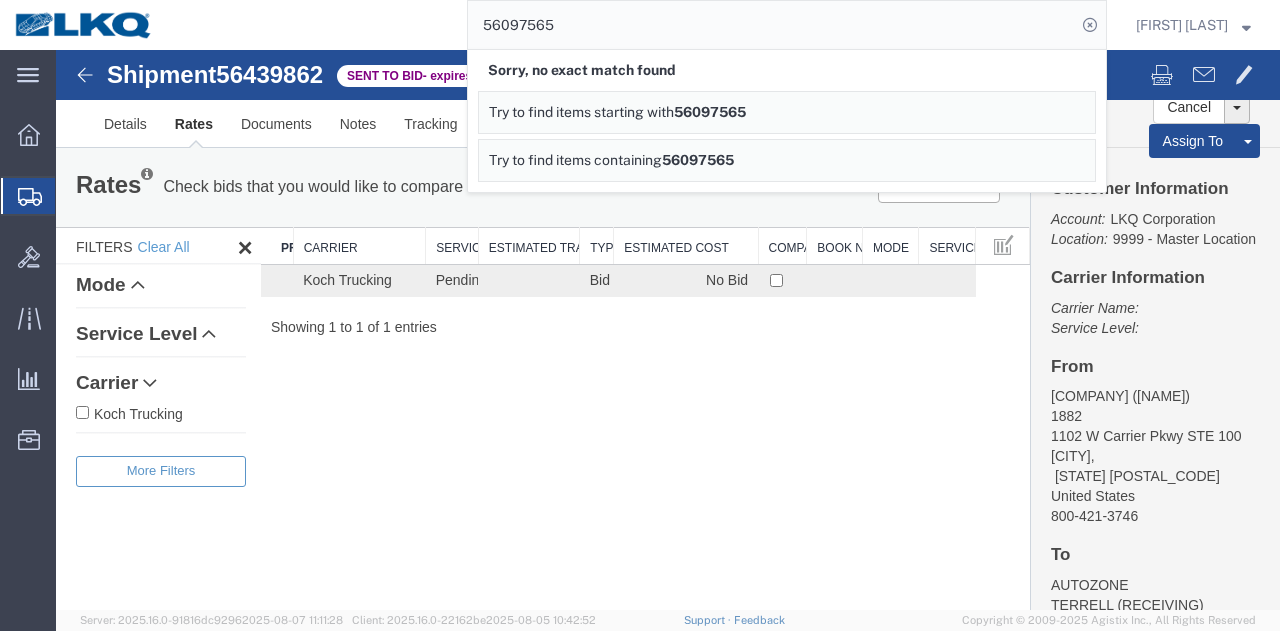 click 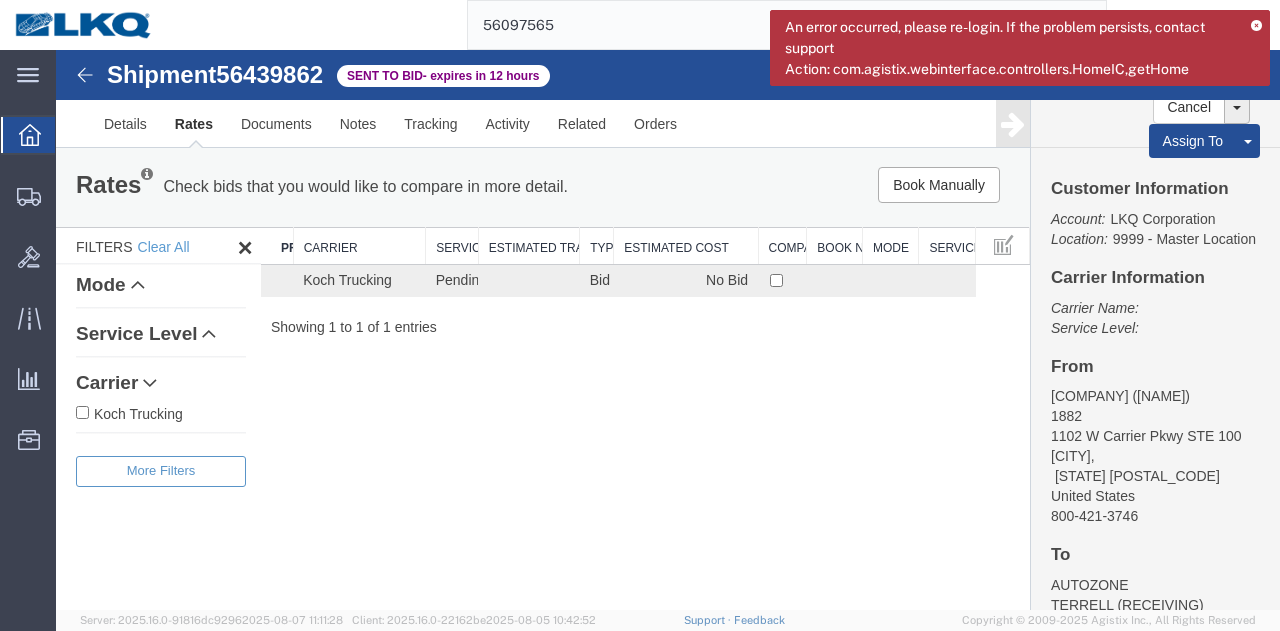 click 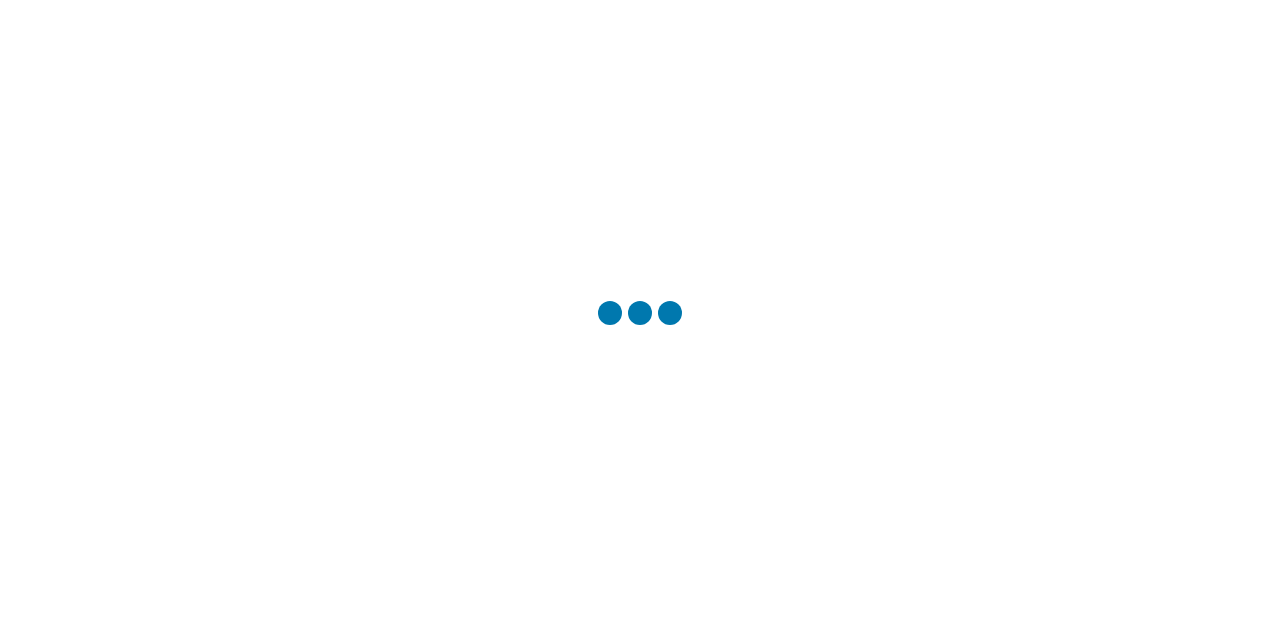 scroll, scrollTop: 0, scrollLeft: 0, axis: both 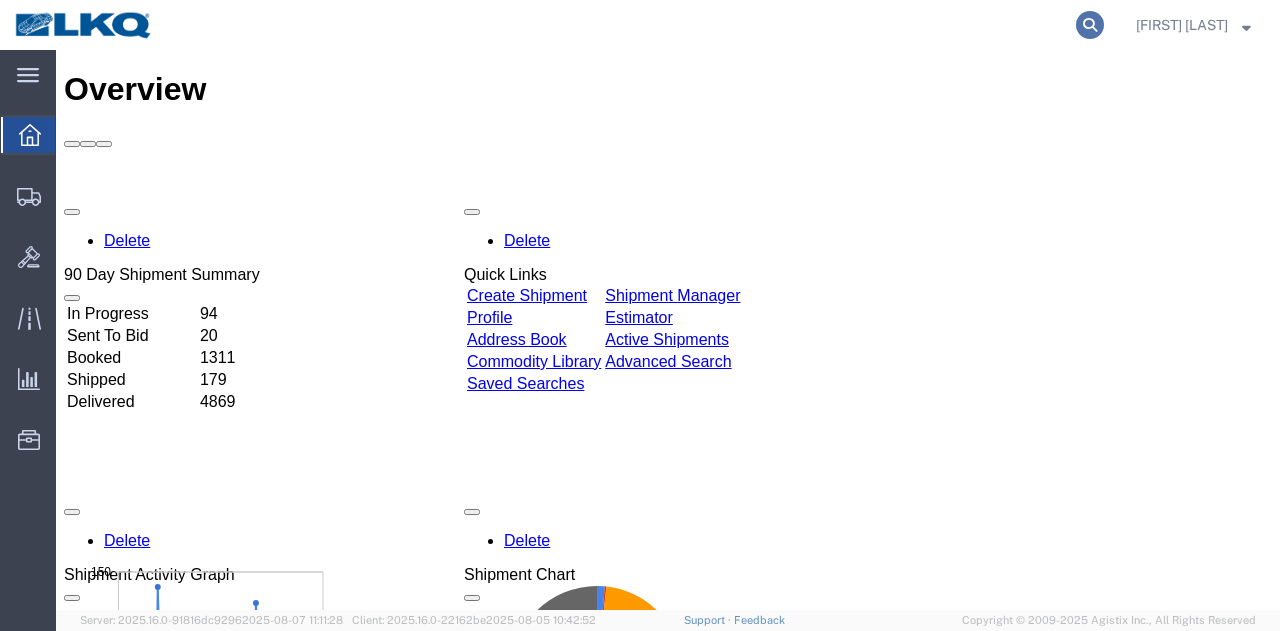click 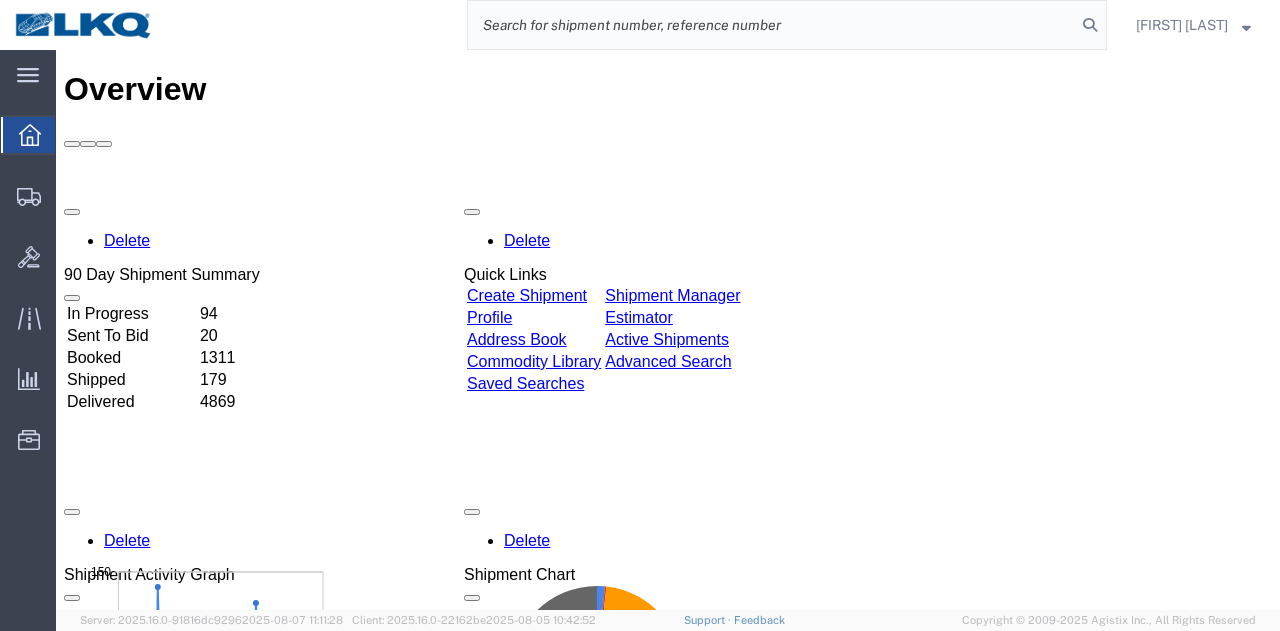 paste on "56097565" 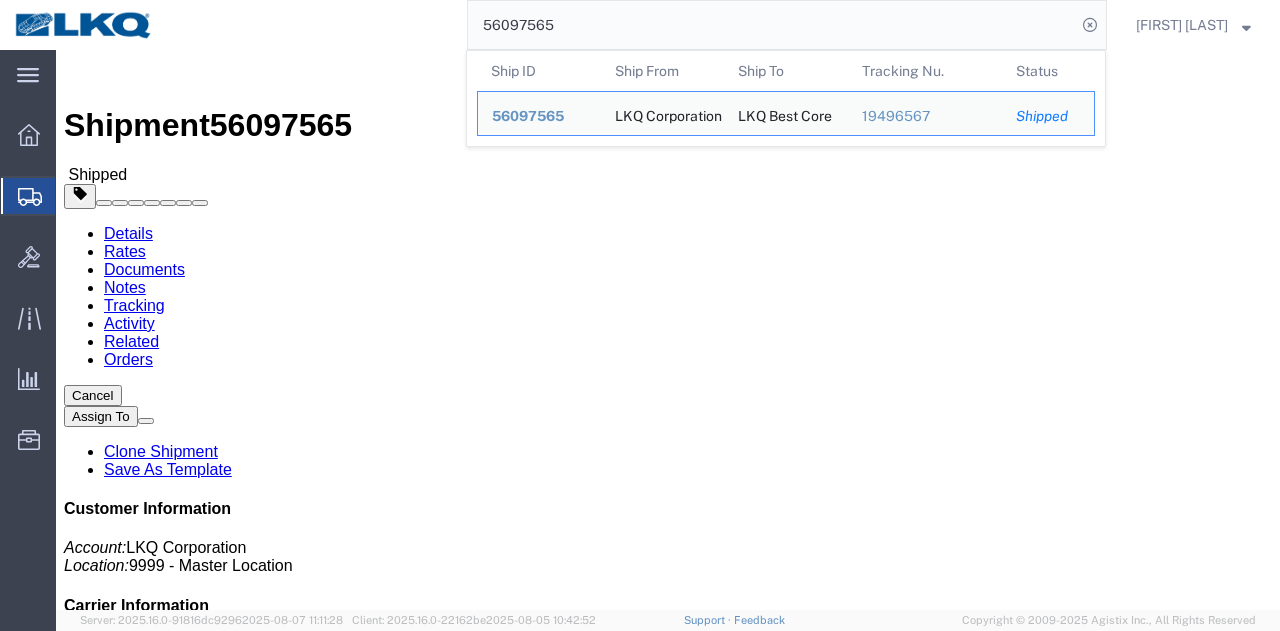 click on "Routing & Vehicle Information" 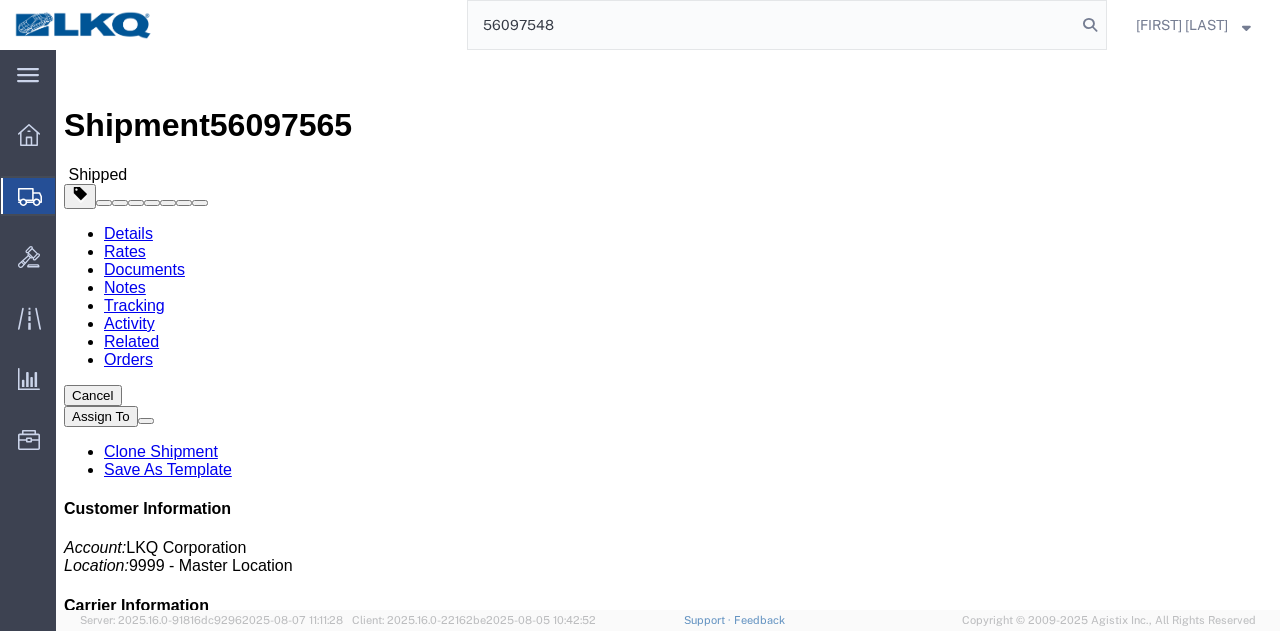 type on "56097548" 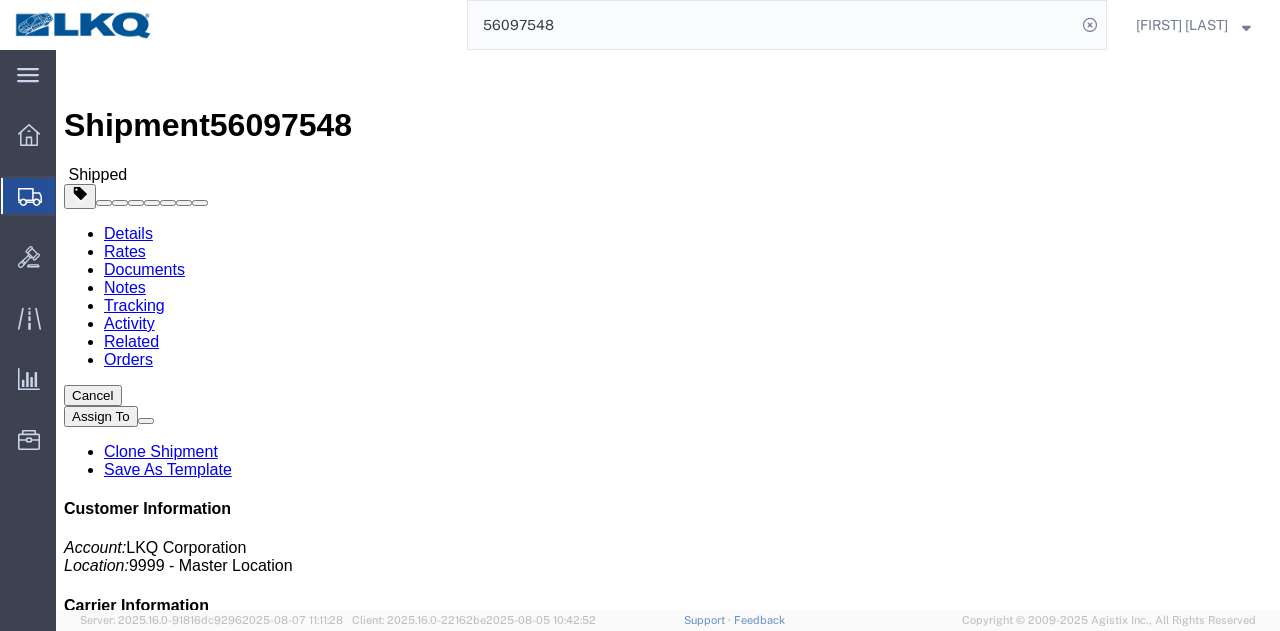 click on "Ship From California Core ([FIRST] [LAST]) 1769 405 S. WANAMAKER [CITY], [STATE] [POSTAL_CODE] United States [PHONE] [EMAIL]   Schedule appointment Ship To
LKQ Best Core (Receiving) 1760 1710 West Mount Houston Road [CITY], [STATE] [POSTAL_CODE] United States [PHONE] [EMAIL] Requested
Pickup & Delivery Dates
08/07/2025  07:00
-
08/07/2025  12:00 08/15/2025  06:30
-
08/15/2025  06:45 Edit Date and Time
Pickup Date:
Pickup Start Date Pickup Start Time Pickup Open Date and Time Aug 07 2025 7:00 AM Pickup Close Date Pickup Close Time
Pickup Close Date and Time
Aug 07 2025 12:00 PM
Delivery by Date
Delivery Start Date Delivery Start Time
Deliver Open Date and Time
Aug 15 2025 6:30 AM Deliver Close Date Deliver Close Time
Deliver Close Date and Time
Aug 15 2025 6:45 AM Cancel Open Time 7:00 AM" 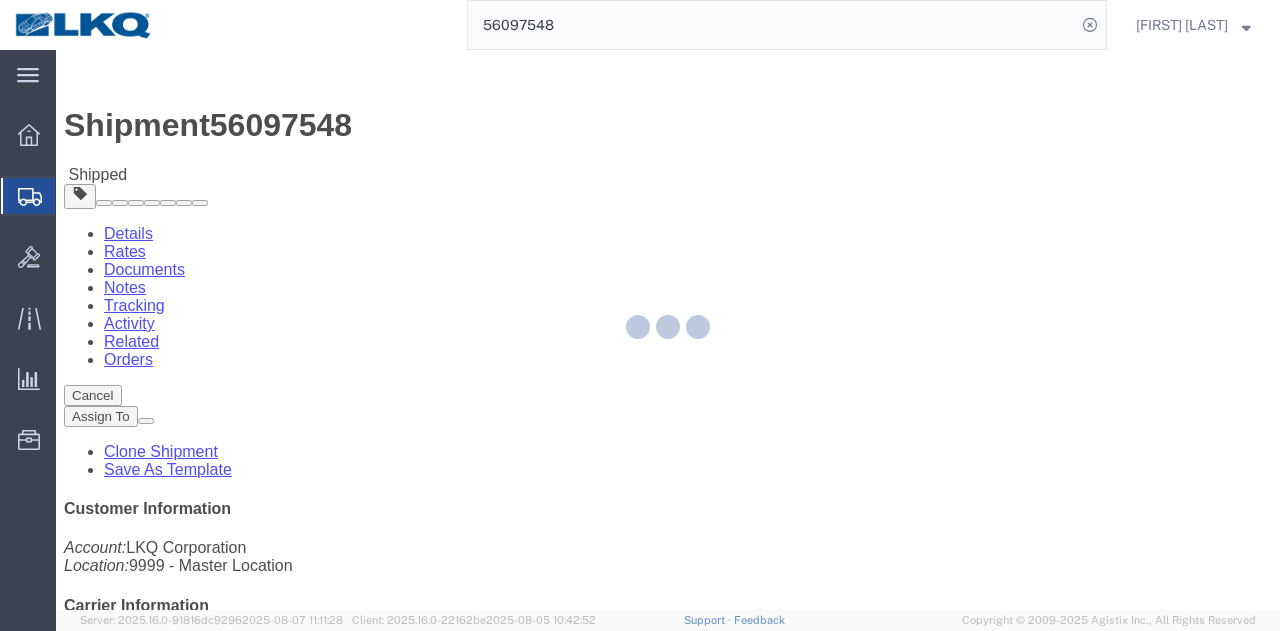select on "1" 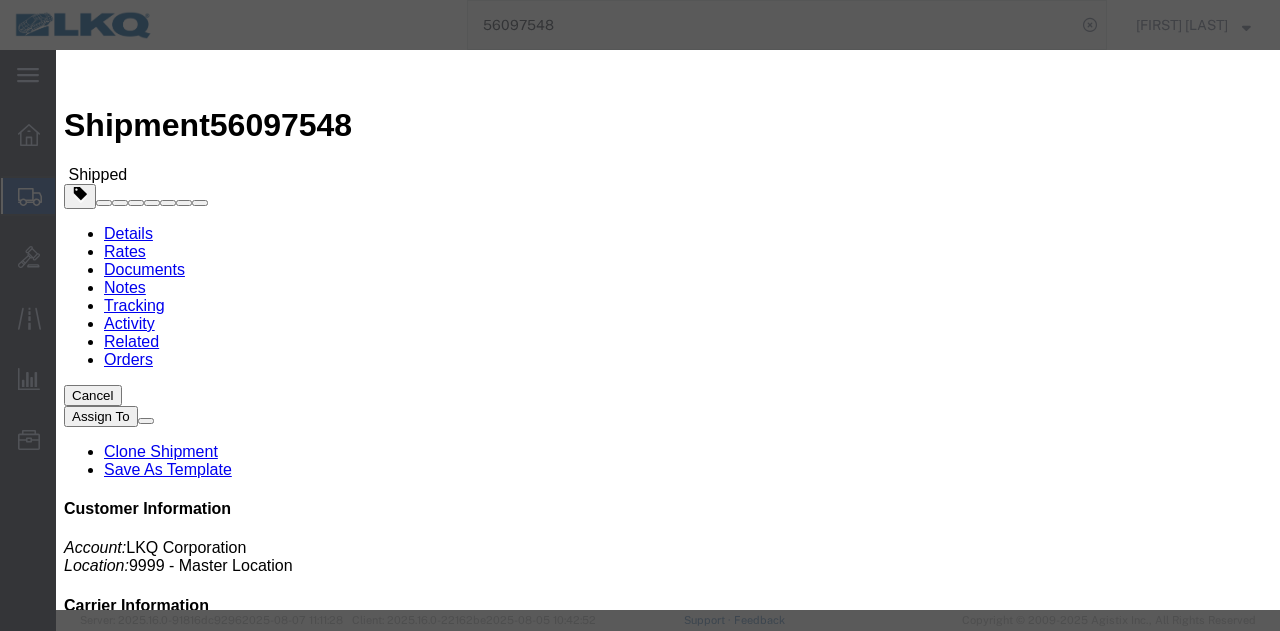 drag, startPoint x: 670, startPoint y: 324, endPoint x: 615, endPoint y: 274, distance: 74.330345 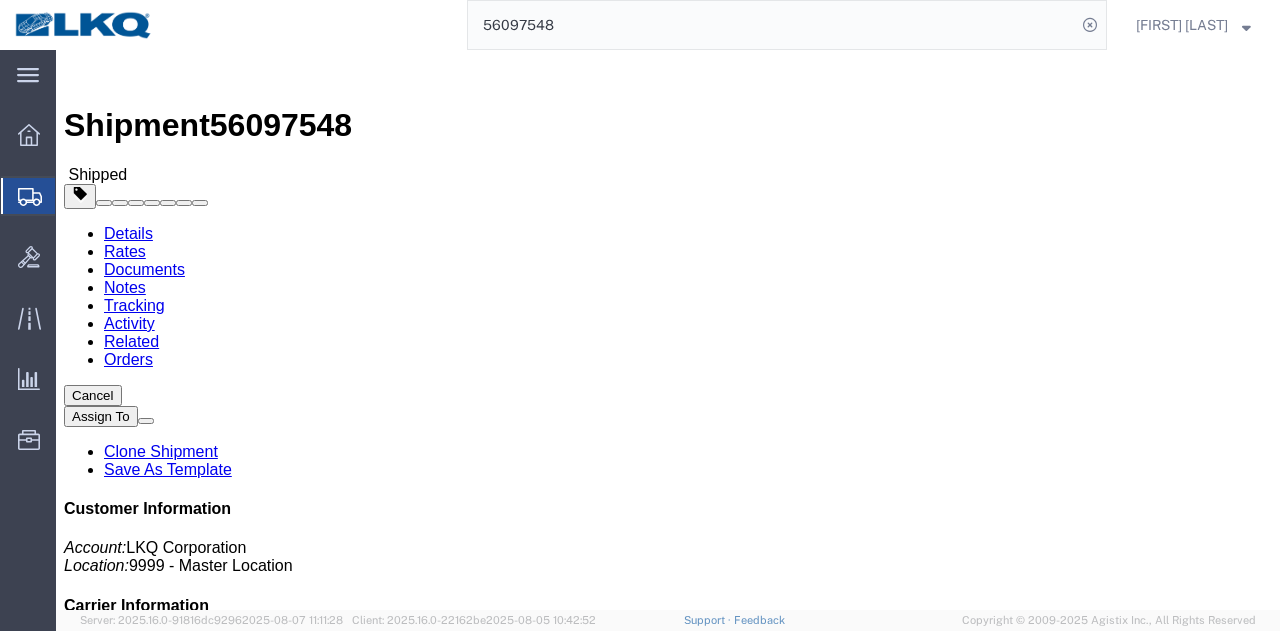 click on "Close" 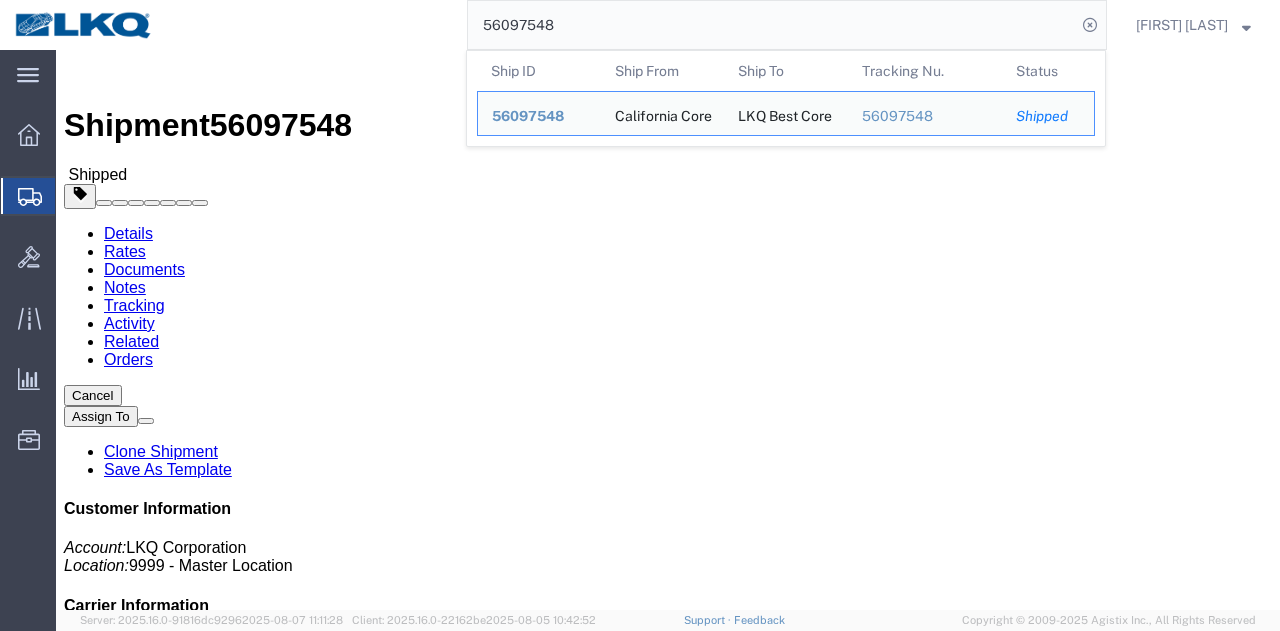 click on "56097548" 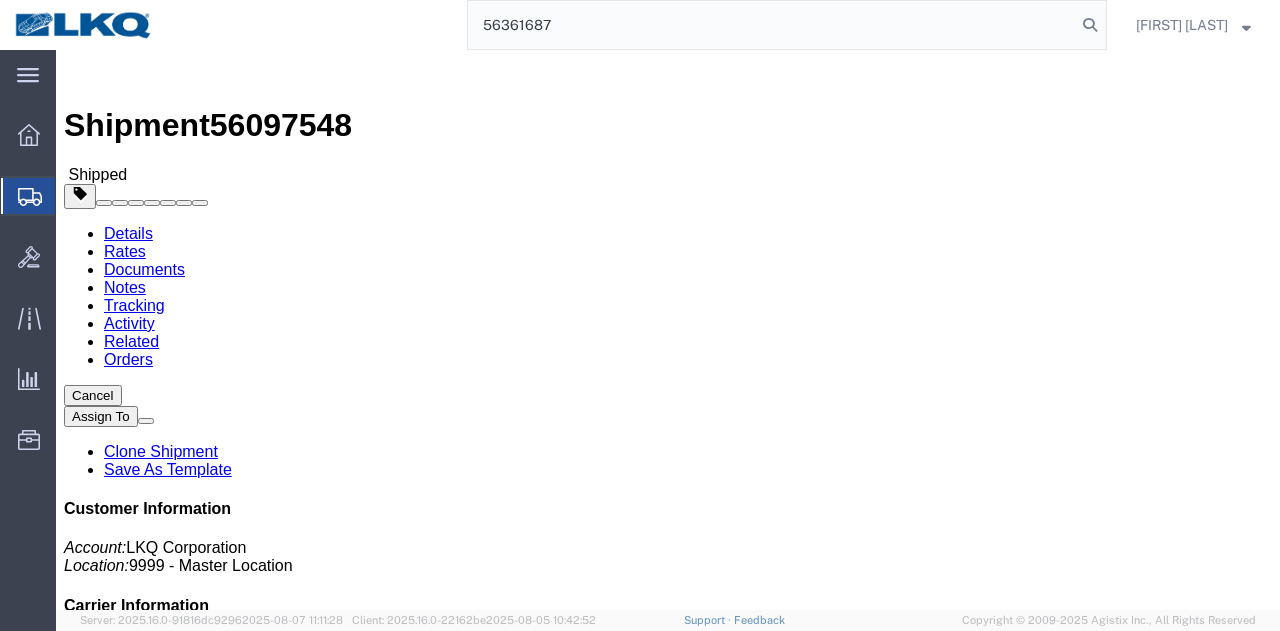 type on "56361687" 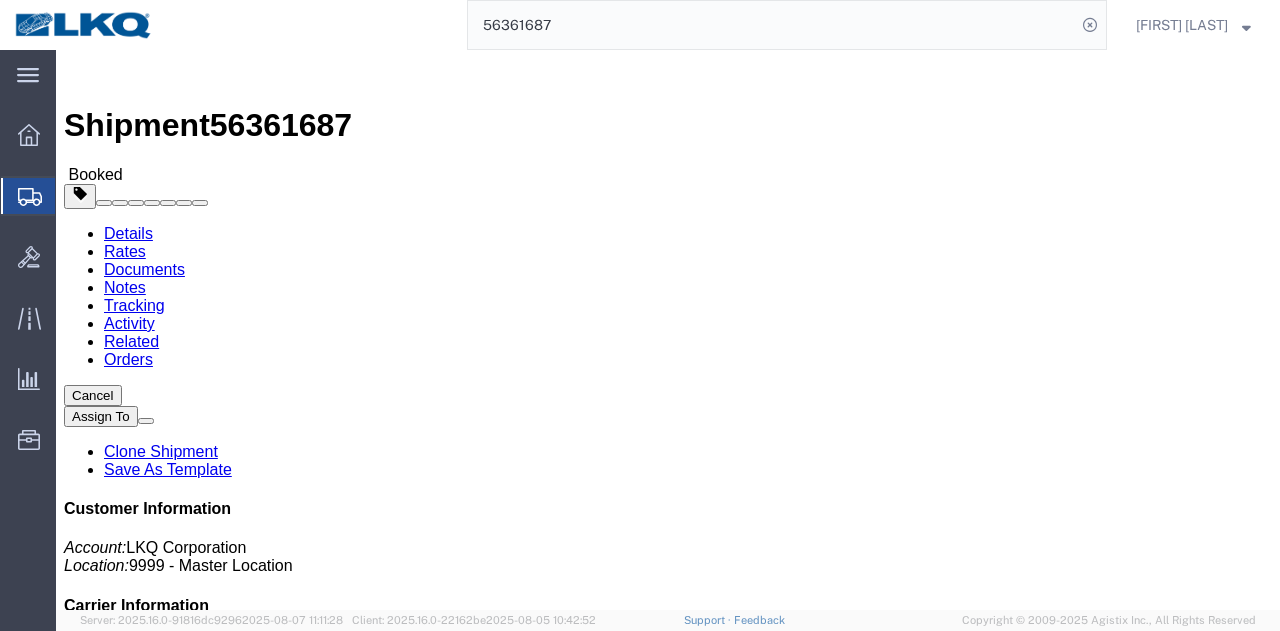 click on "Leg 1 - Truckload Vehicle 1: Standard Dry Van (53 Feet) Number of trucks: 1" 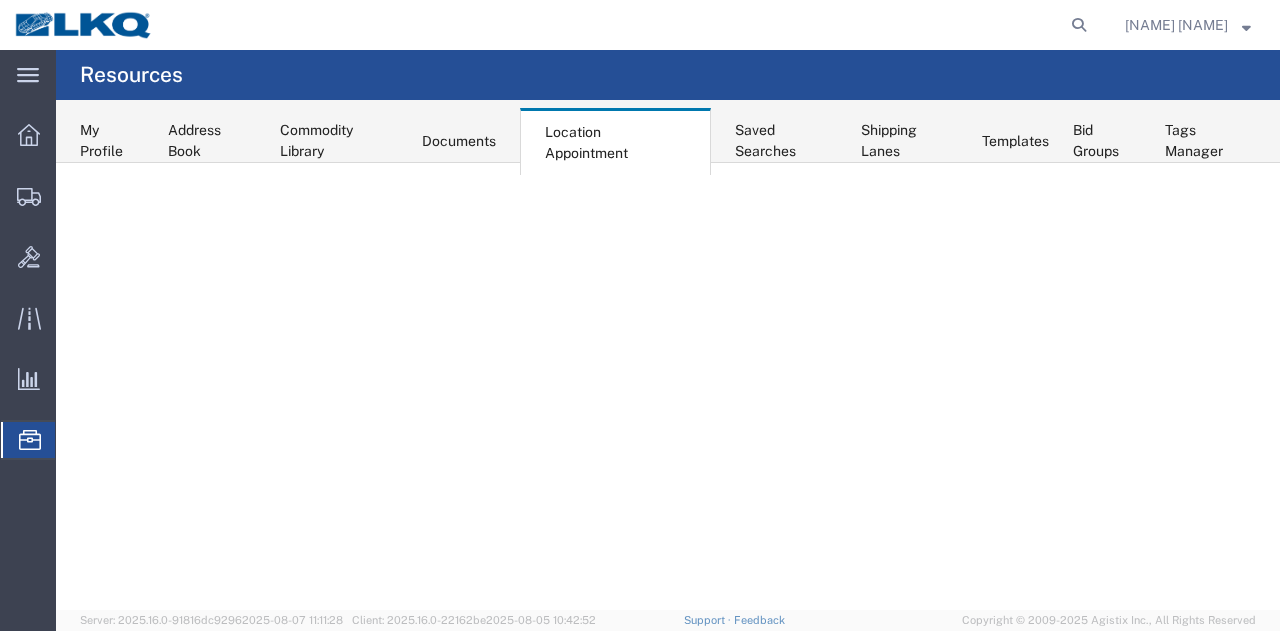 scroll, scrollTop: 0, scrollLeft: 0, axis: both 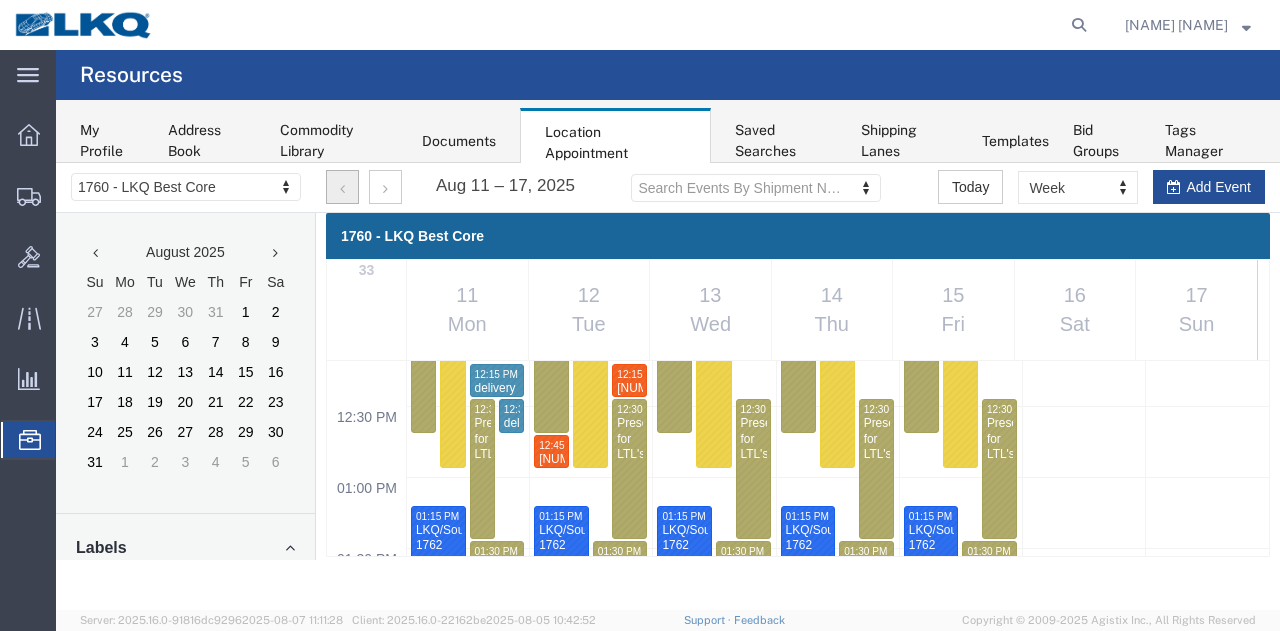 click at bounding box center (342, 187) 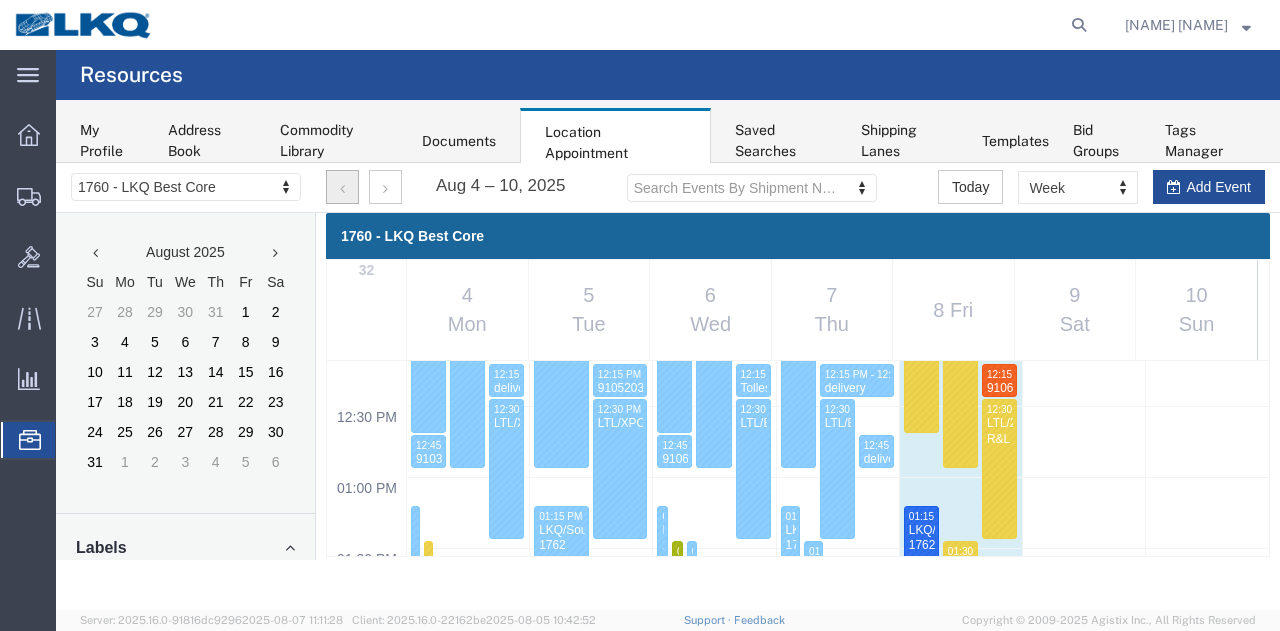 scroll, scrollTop: 849, scrollLeft: 0, axis: vertical 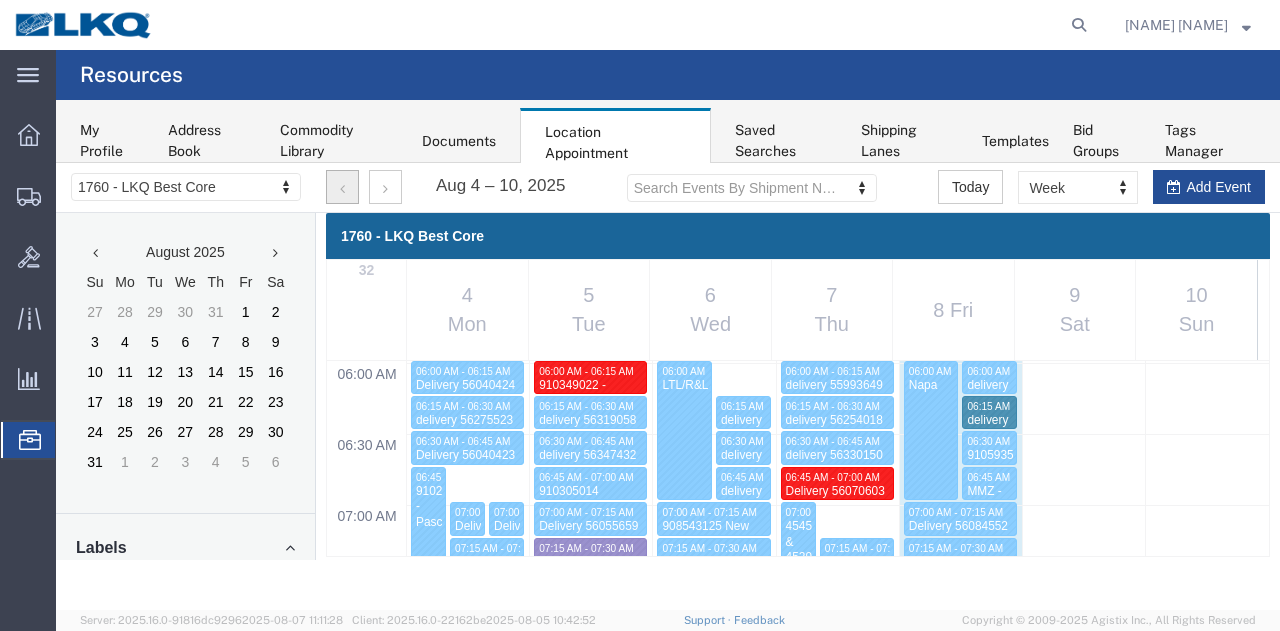 click at bounding box center (342, 187) 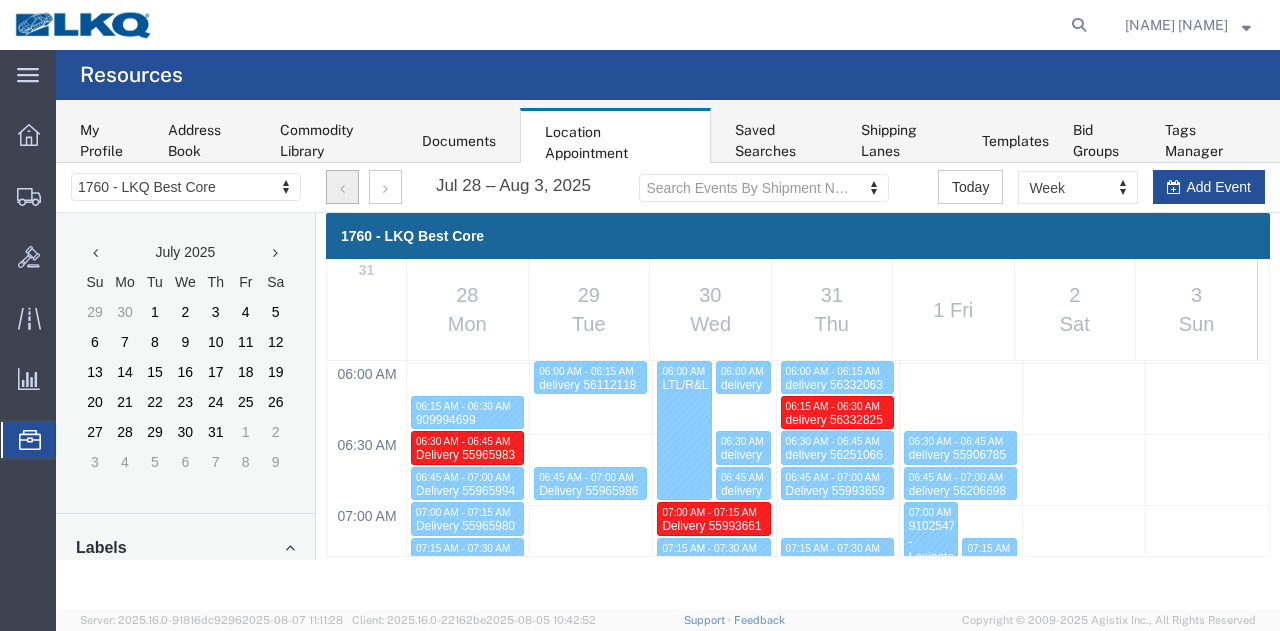 click at bounding box center [668, 386] 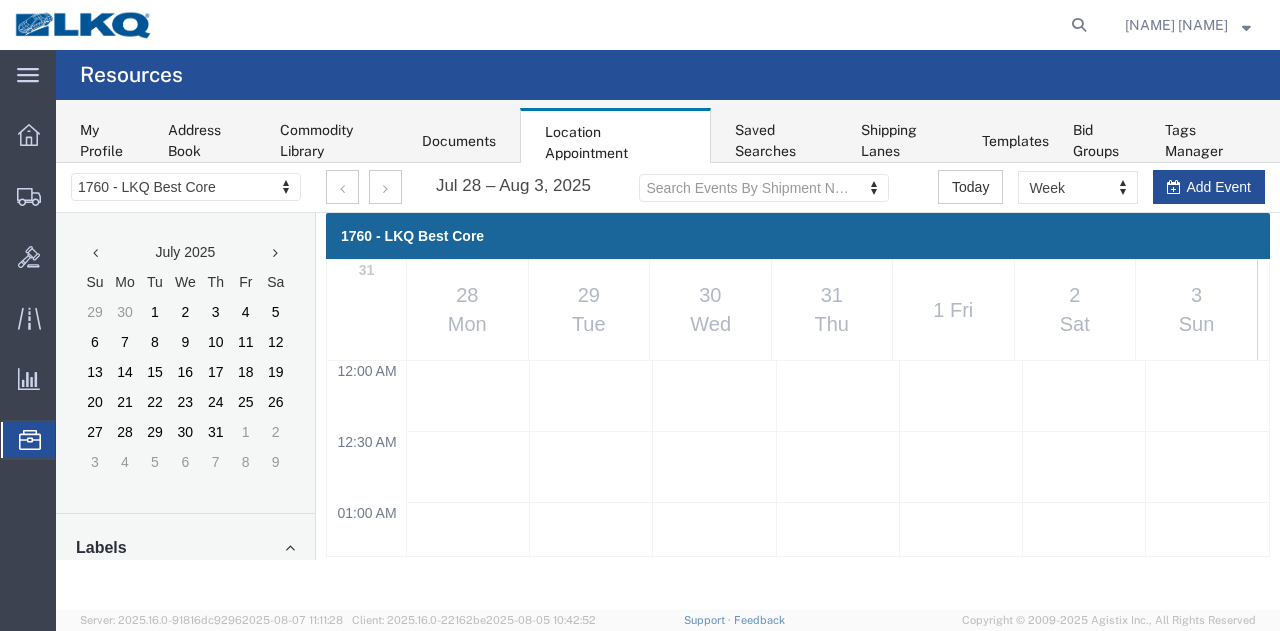 scroll, scrollTop: 849, scrollLeft: 0, axis: vertical 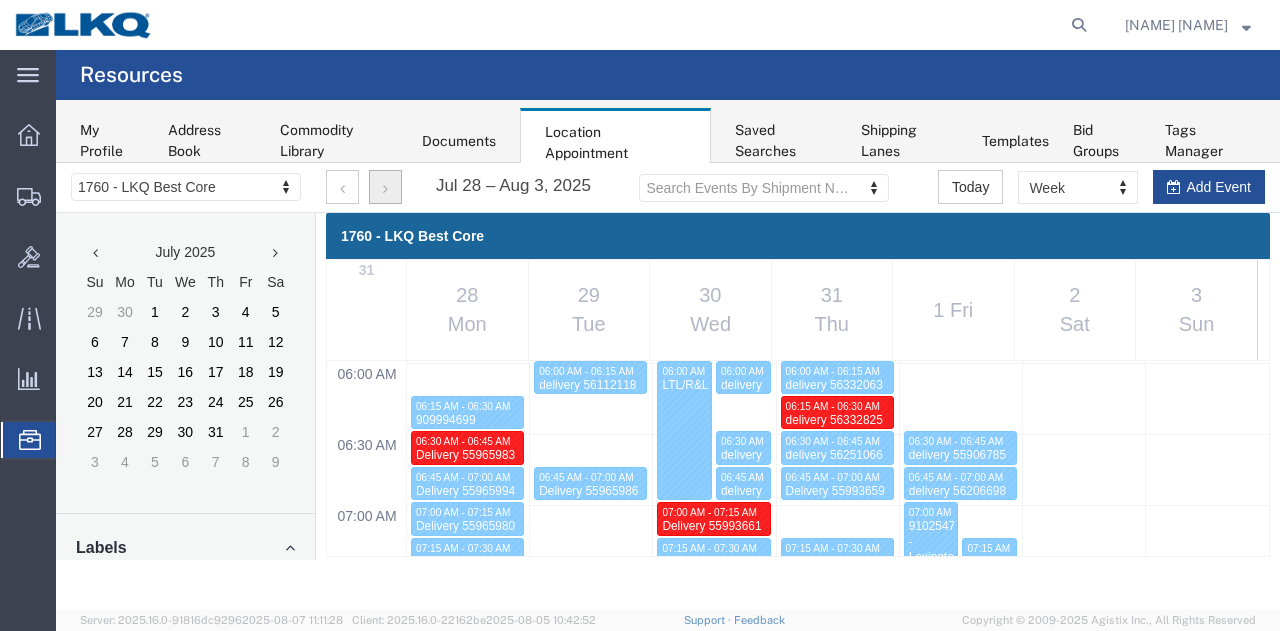 click at bounding box center (385, 189) 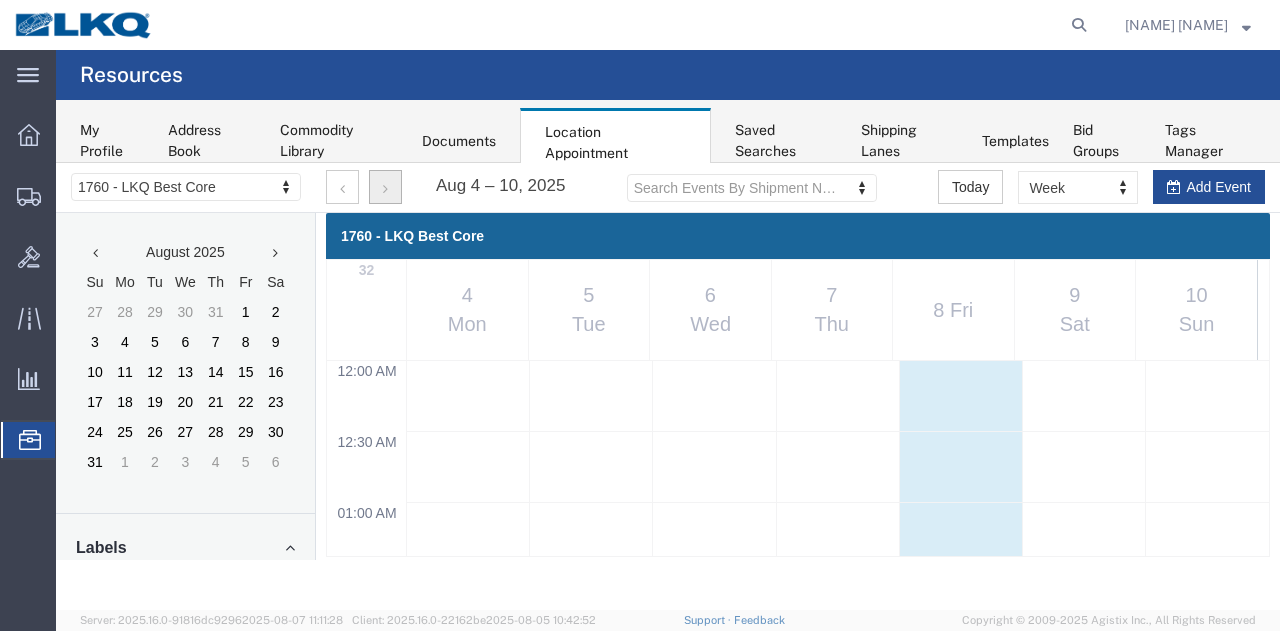 scroll, scrollTop: 849, scrollLeft: 0, axis: vertical 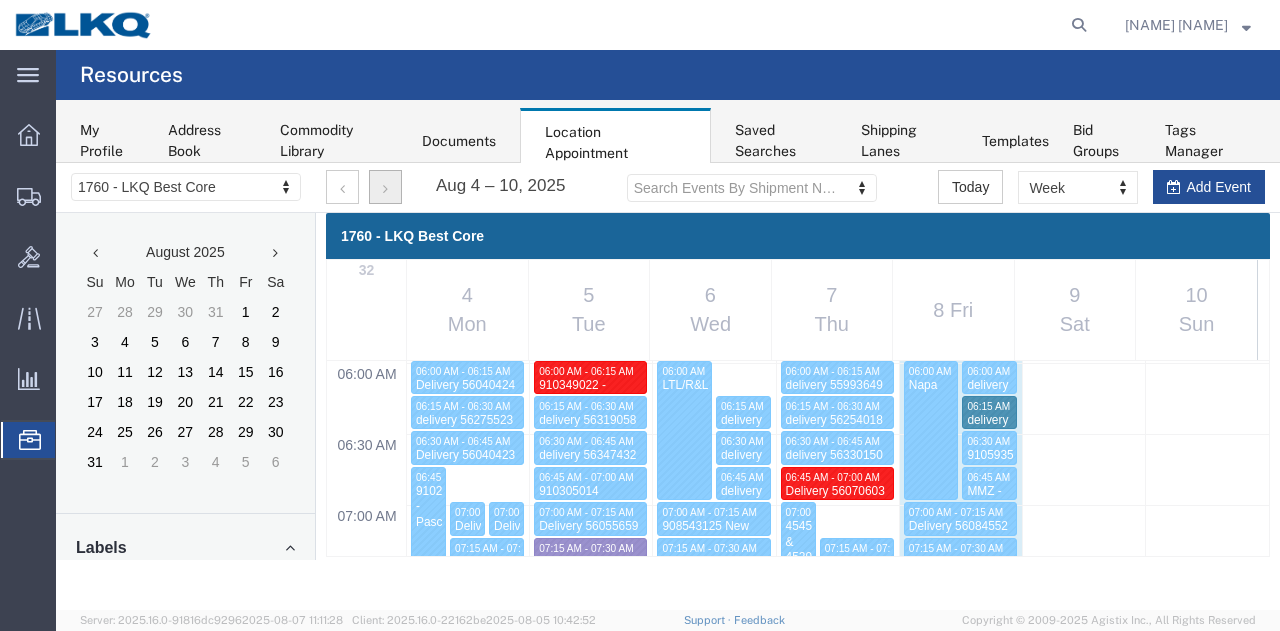 click at bounding box center [385, 189] 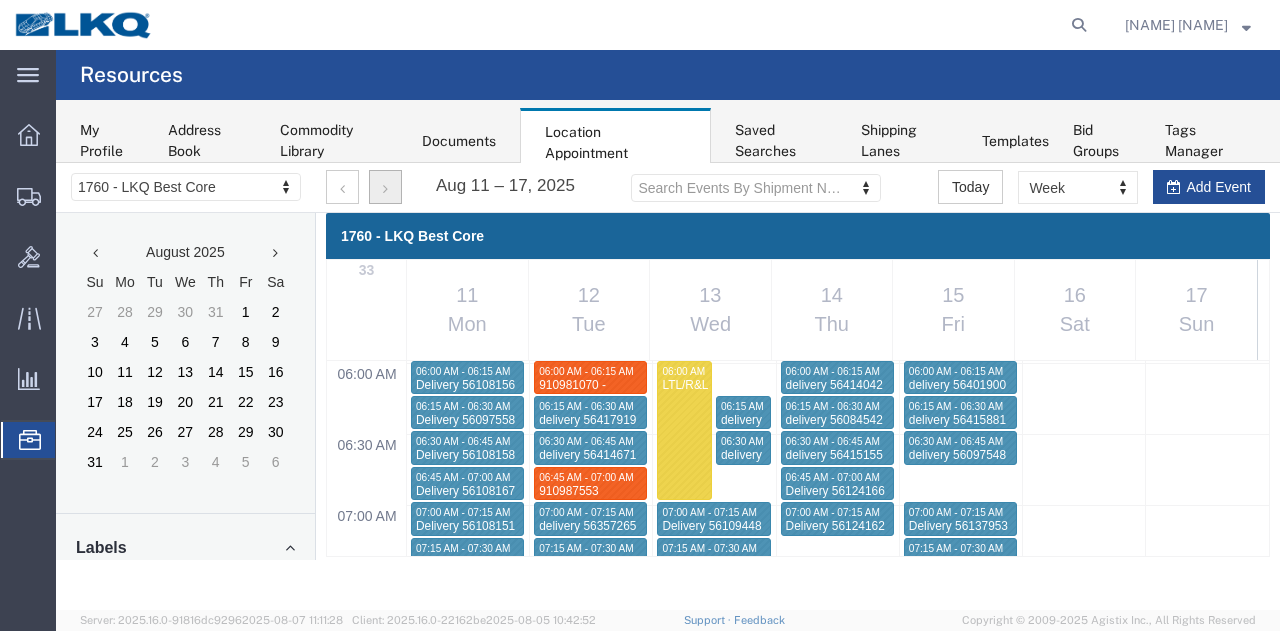 type 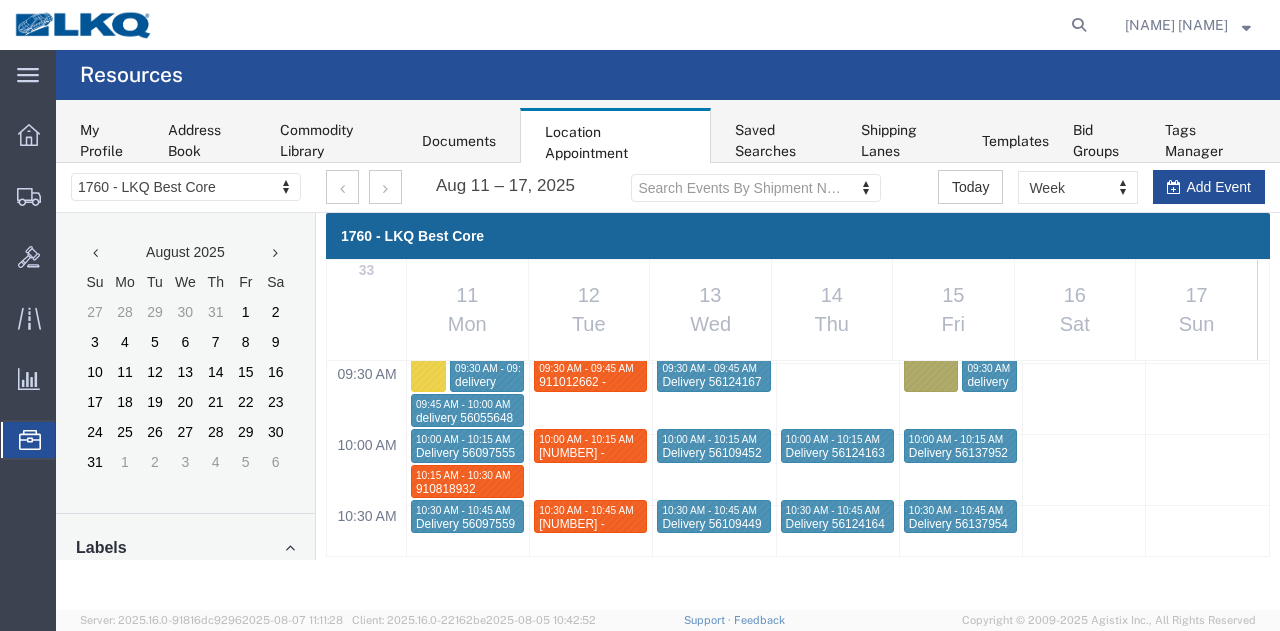 scroll, scrollTop: 1546, scrollLeft: 0, axis: vertical 